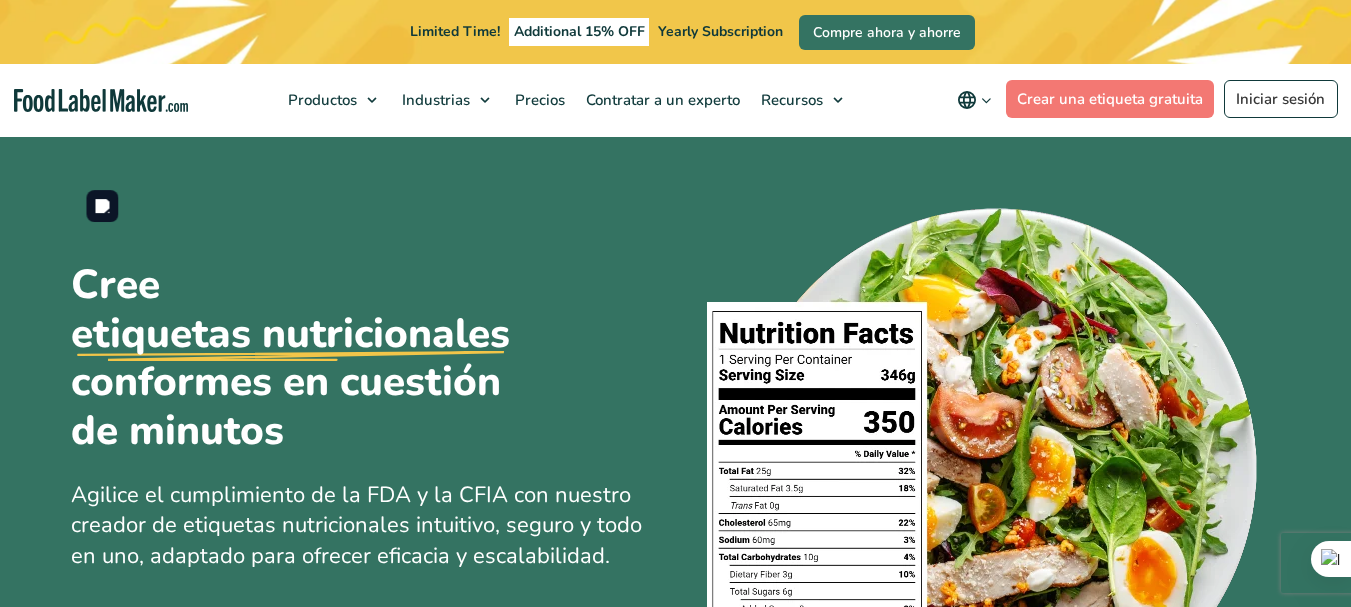 scroll, scrollTop: 2980, scrollLeft: 0, axis: vertical 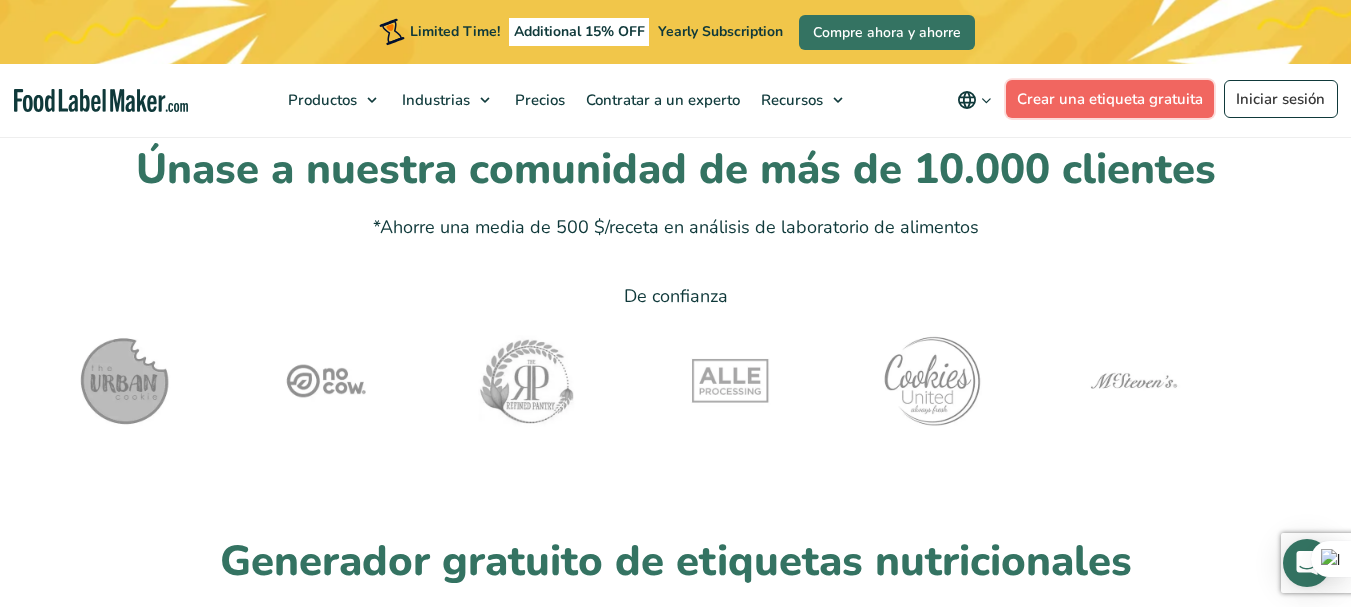 click on "Crear una etiqueta gratuita" at bounding box center (1110, 99) 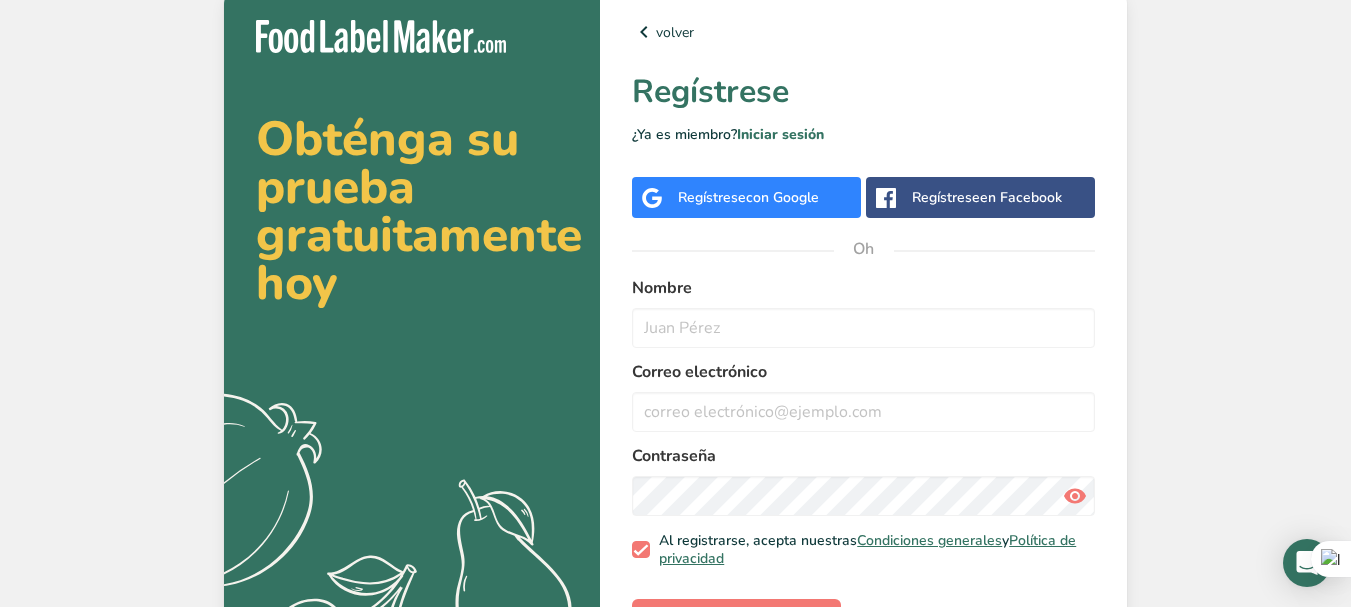 scroll, scrollTop: 0, scrollLeft: 0, axis: both 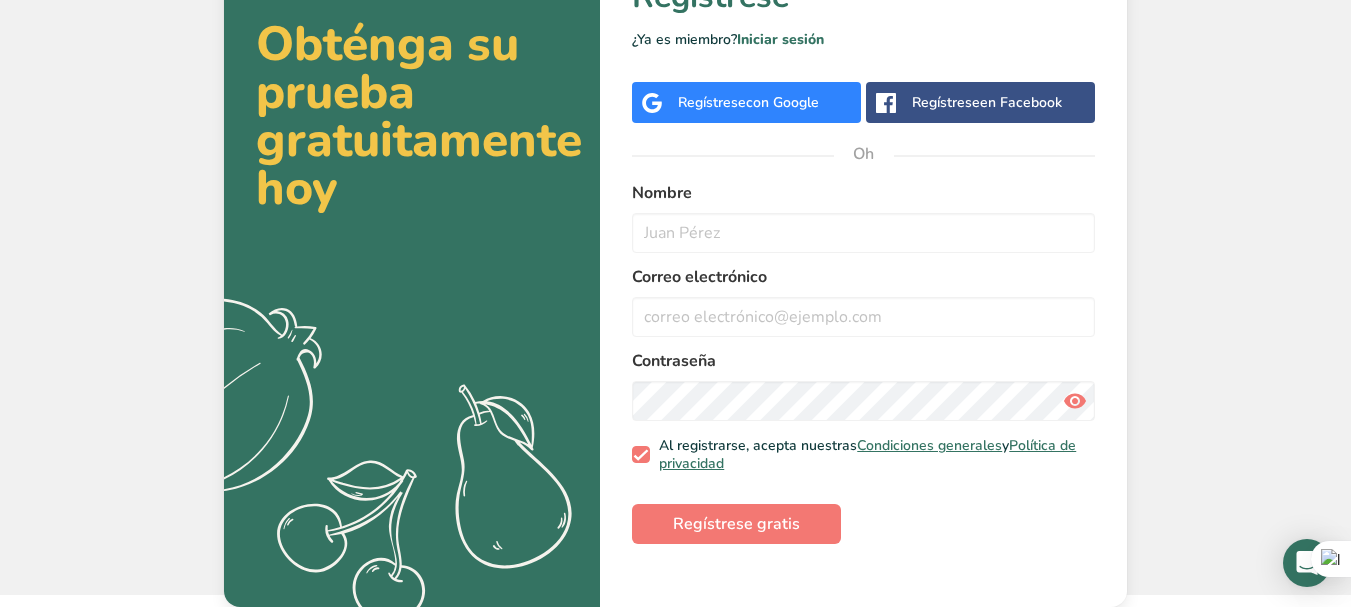 click on "con Google" at bounding box center (782, 102) 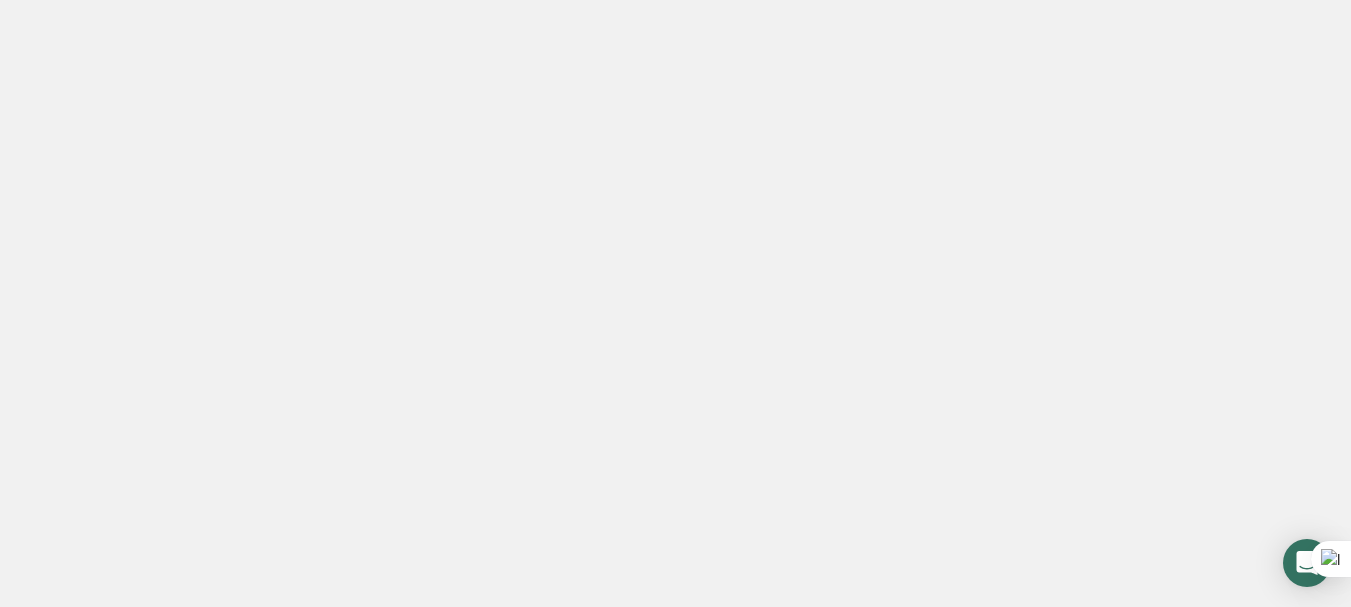 scroll, scrollTop: 0, scrollLeft: 0, axis: both 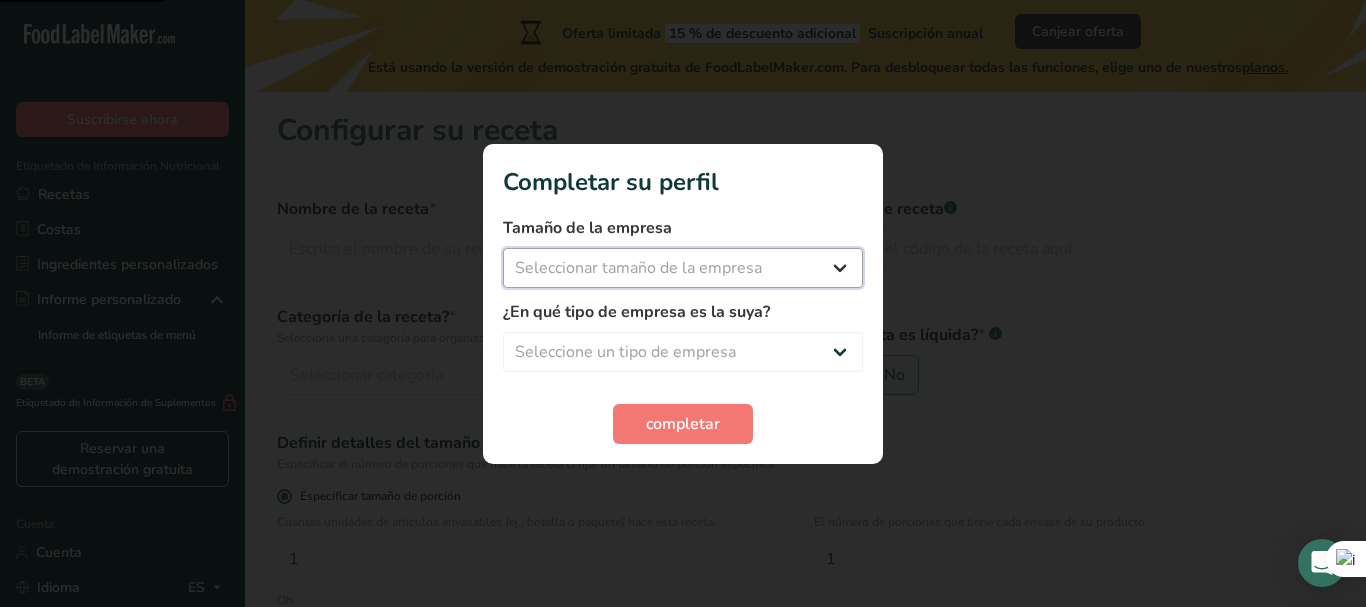 click on "Seleccionar tamaño de la empresa
Menos de 10 empleados
De 10 a 50 empleados
De 51 a 500 empleados
Más de 500 empleados" at bounding box center (683, 268) 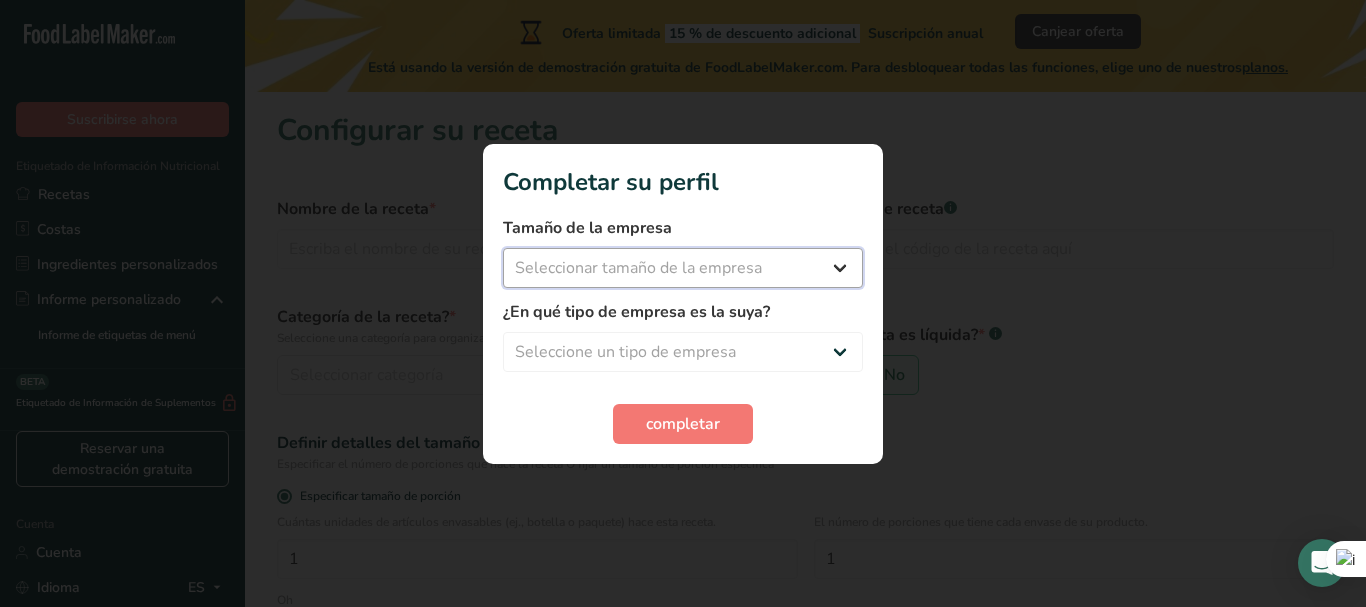 select on "1" 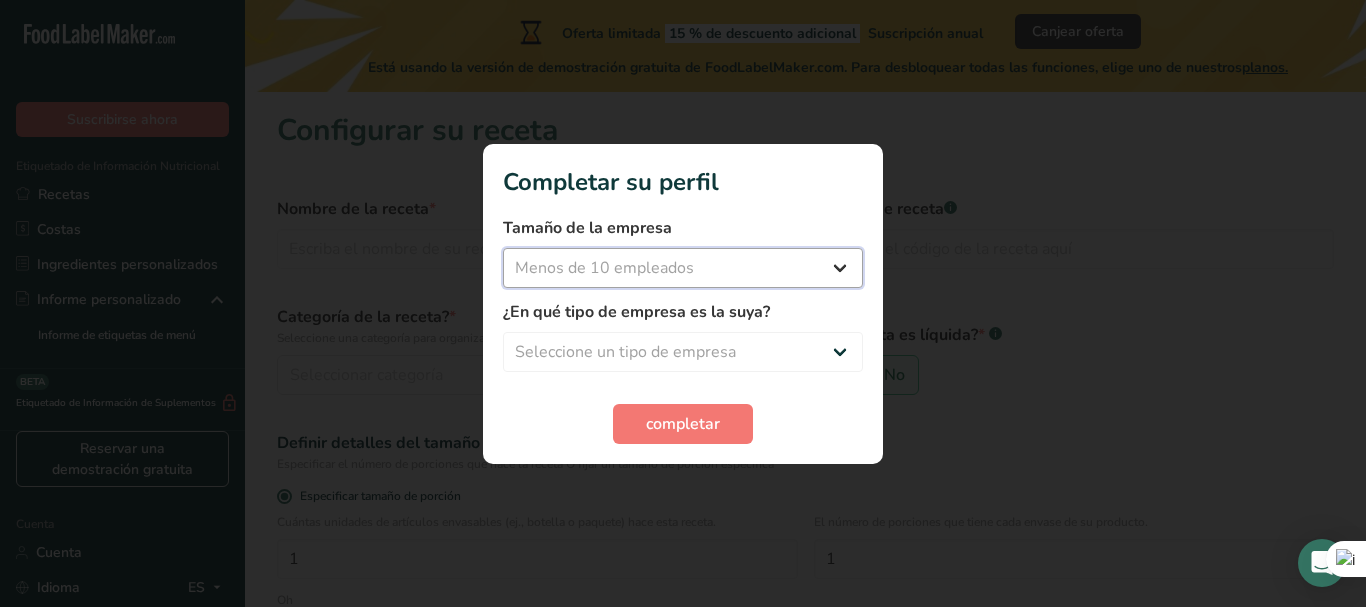 click on "Seleccionar tamaño de la empresa
Menos de 10 empleados
De 10 a 50 empleados
De 51 a 500 empleados
Más de 500 empleados" at bounding box center (683, 268) 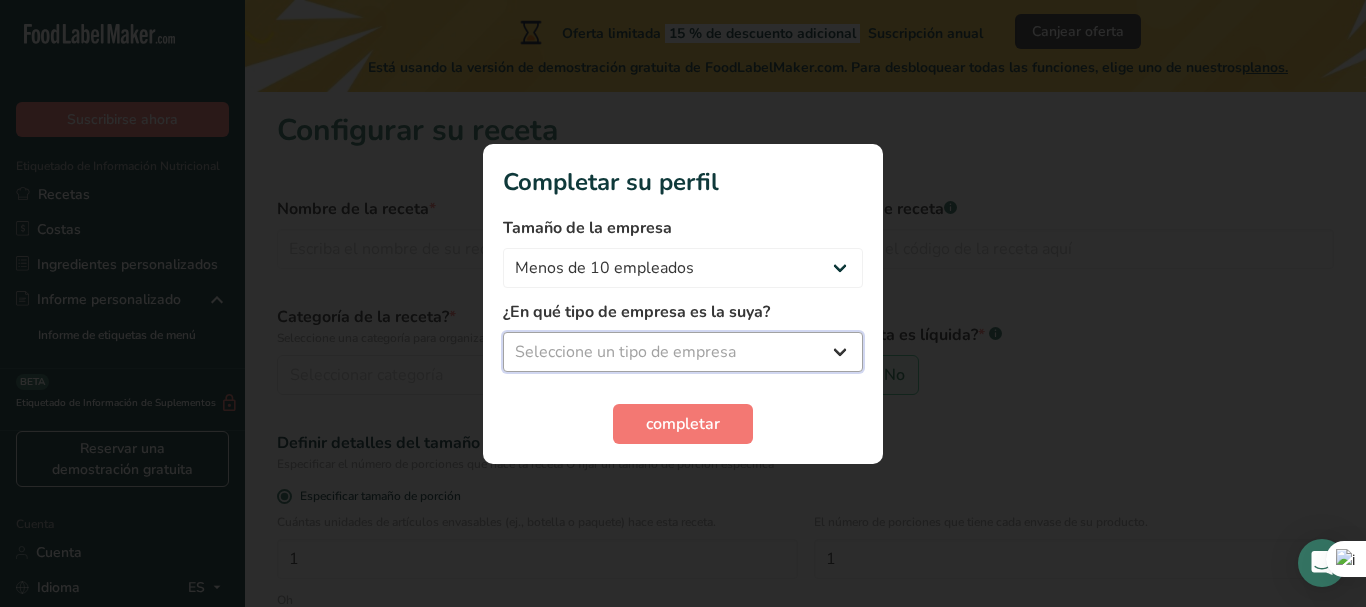 click on "Seleccione un tipo de empresa
Fabricante de alimentos envasados
Restaurante y cafetería
Panadería
Empresa de comidas preparadas y cáterin
Nutricionista
Bloguero gastronómico
Entrenador personal
Otro" at bounding box center [683, 352] 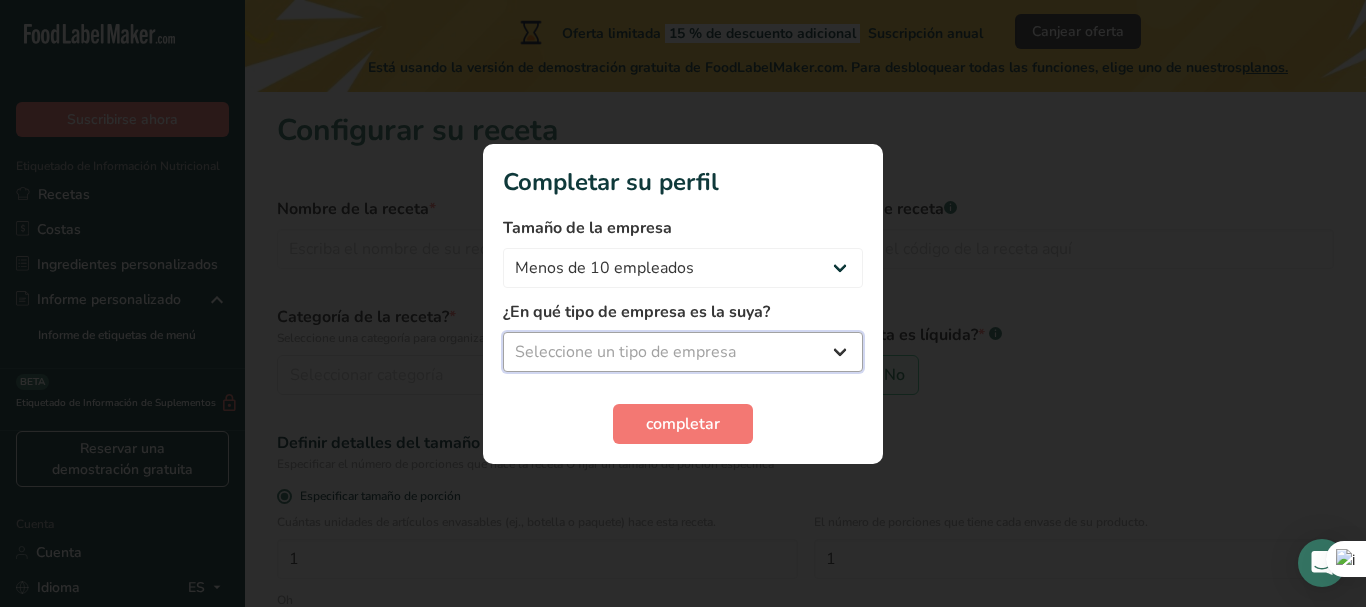 select on "1" 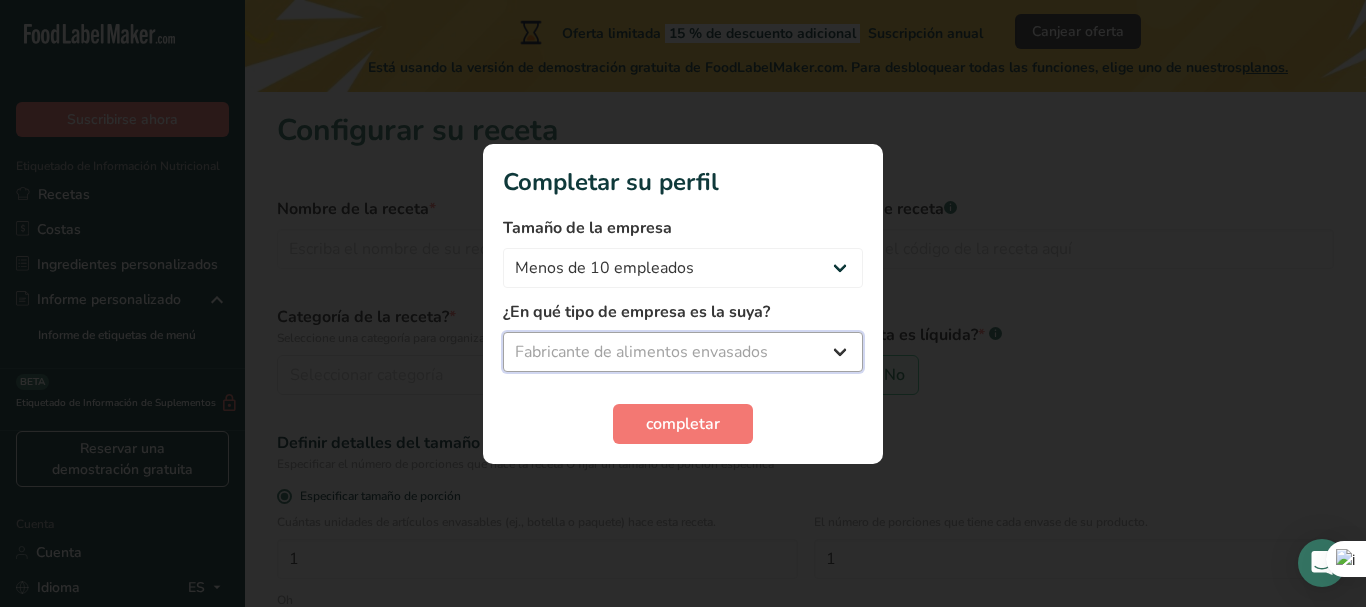 click on "Seleccione un tipo de empresa
Fabricante de alimentos envasados
Restaurante y cafetería
Panadería
Empresa de comidas preparadas y cáterin
Nutricionista
Bloguero gastronómico
Entrenador personal
Otro" at bounding box center [683, 352] 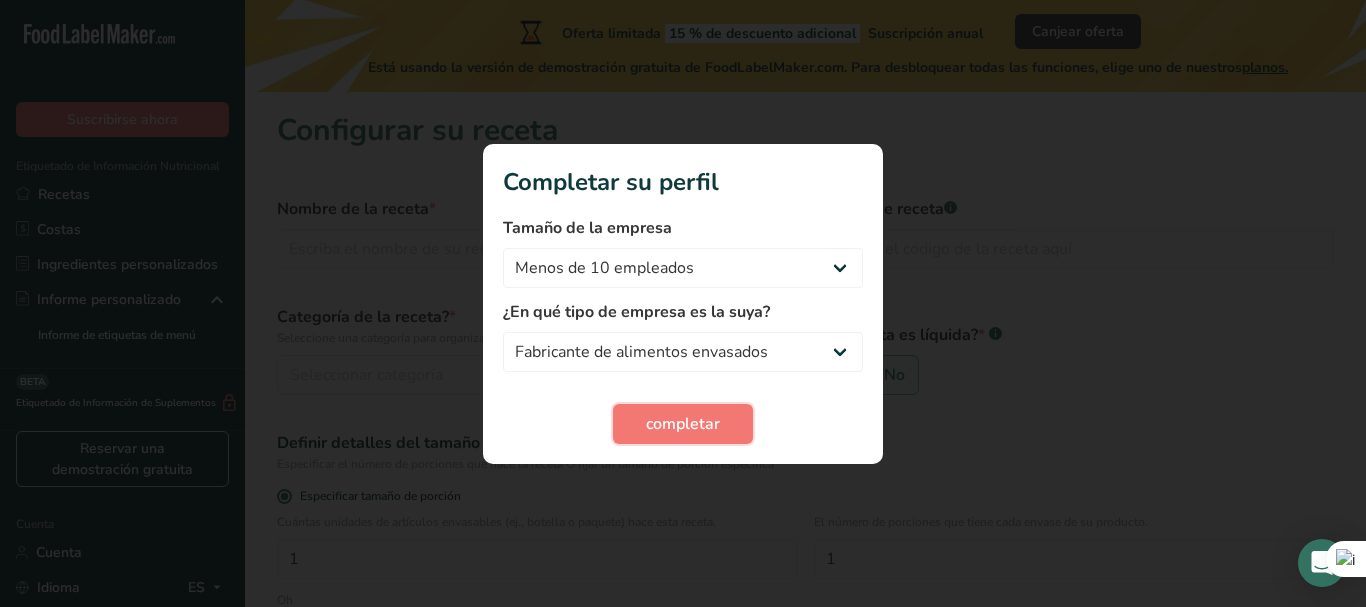 click on "completar" at bounding box center (683, 424) 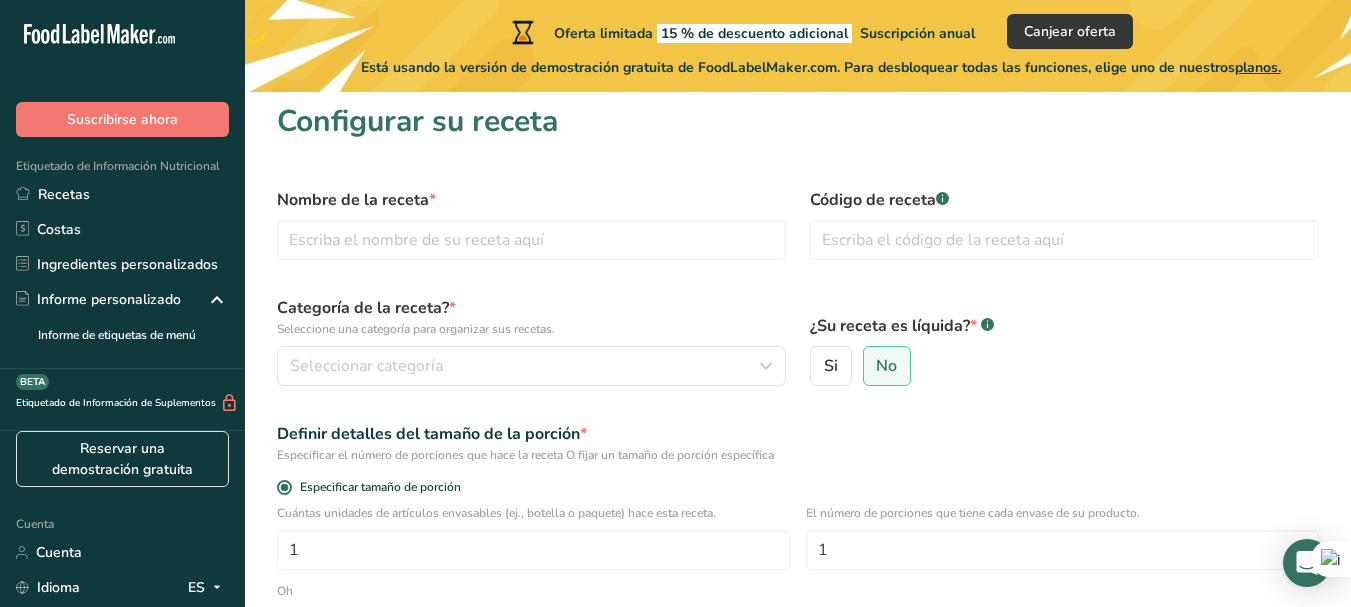 scroll, scrollTop: 4, scrollLeft: 0, axis: vertical 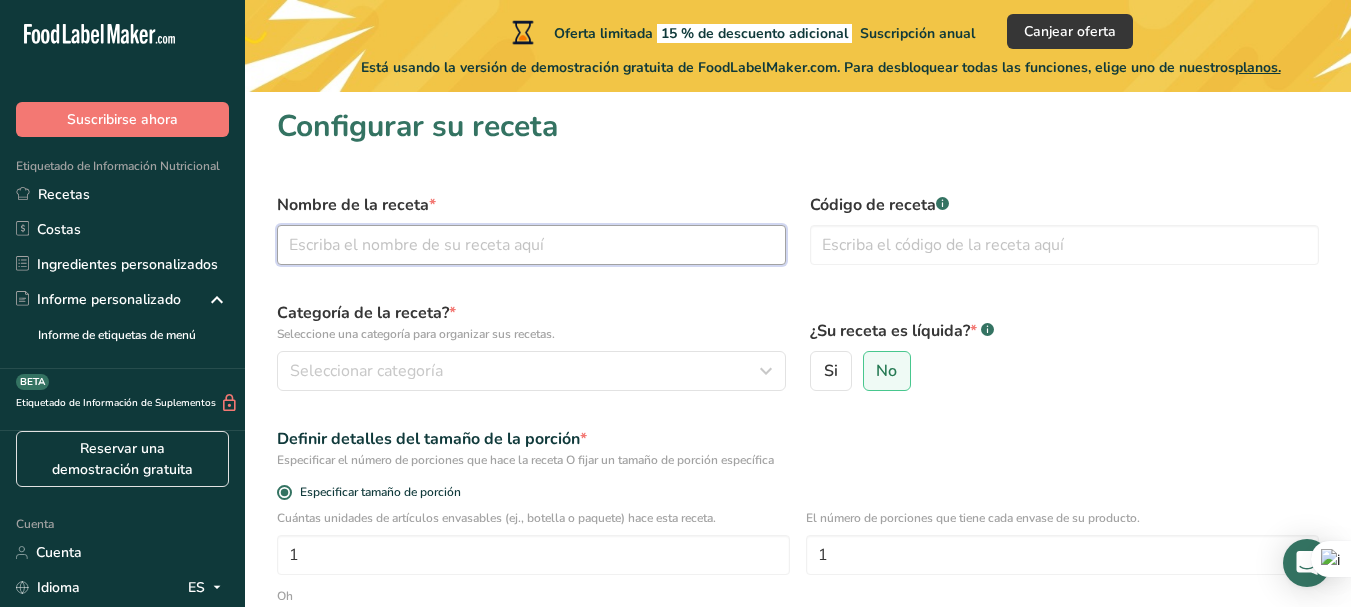 click at bounding box center (531, 245) 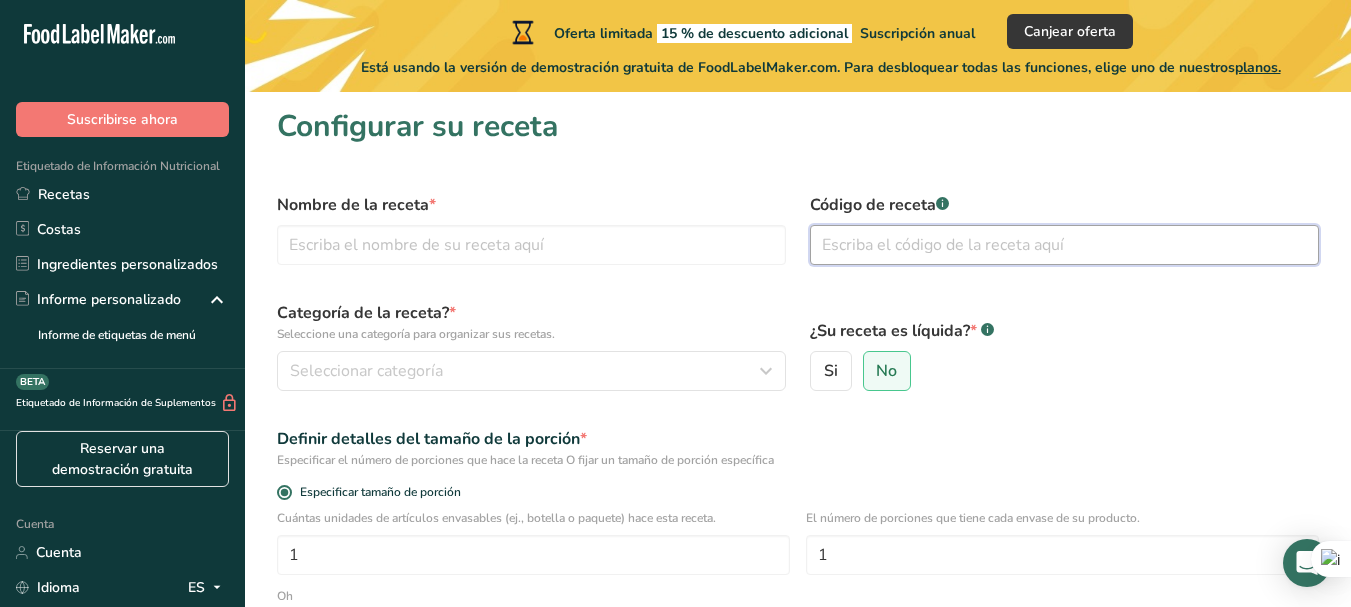 click at bounding box center [1064, 245] 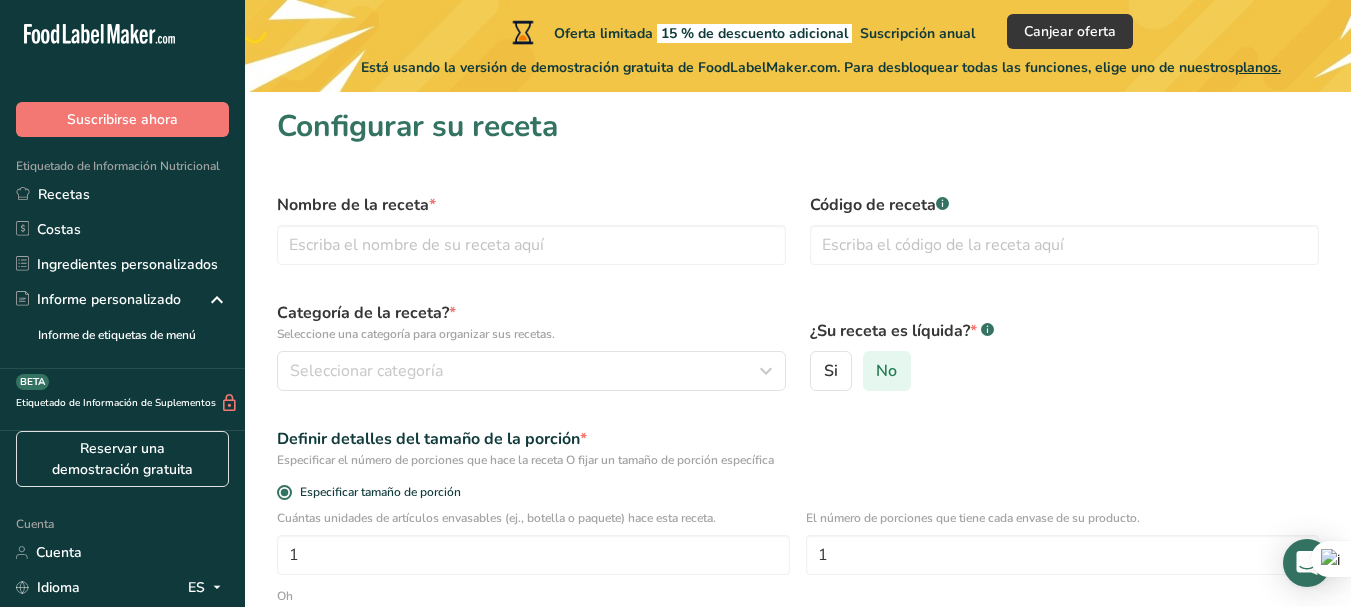 click on "No" at bounding box center [887, 371] 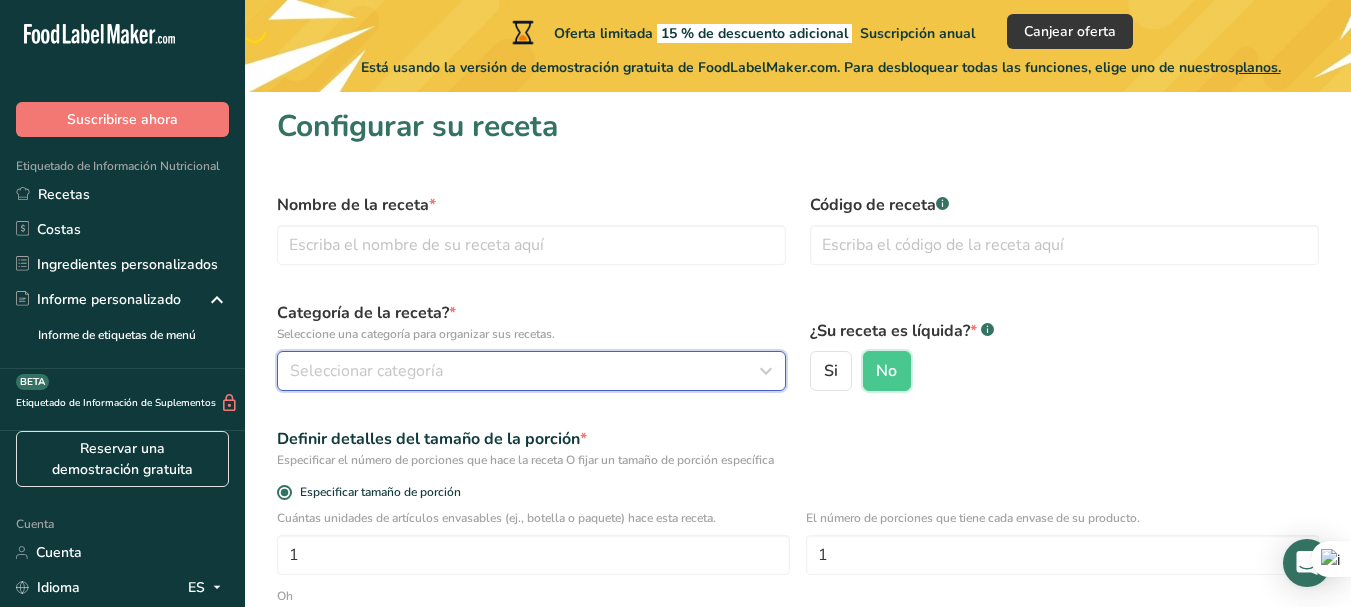 click on "Seleccionar categoría" at bounding box center [525, 371] 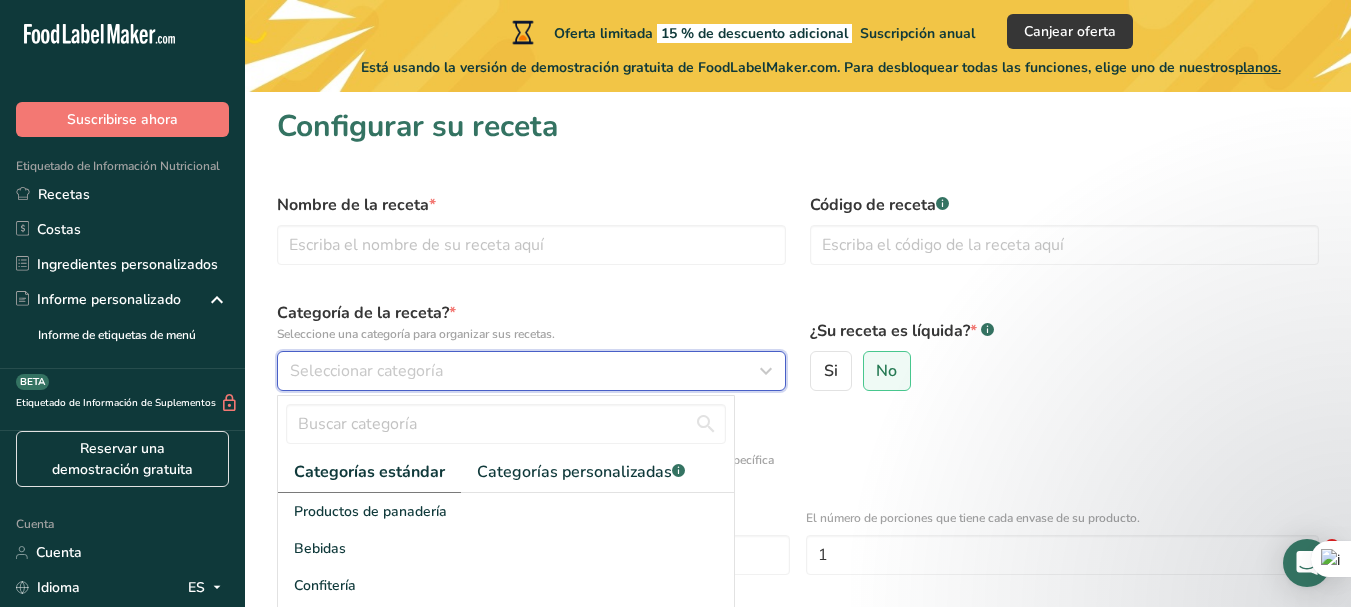 click on "Seleccionar categoría" at bounding box center (525, 371) 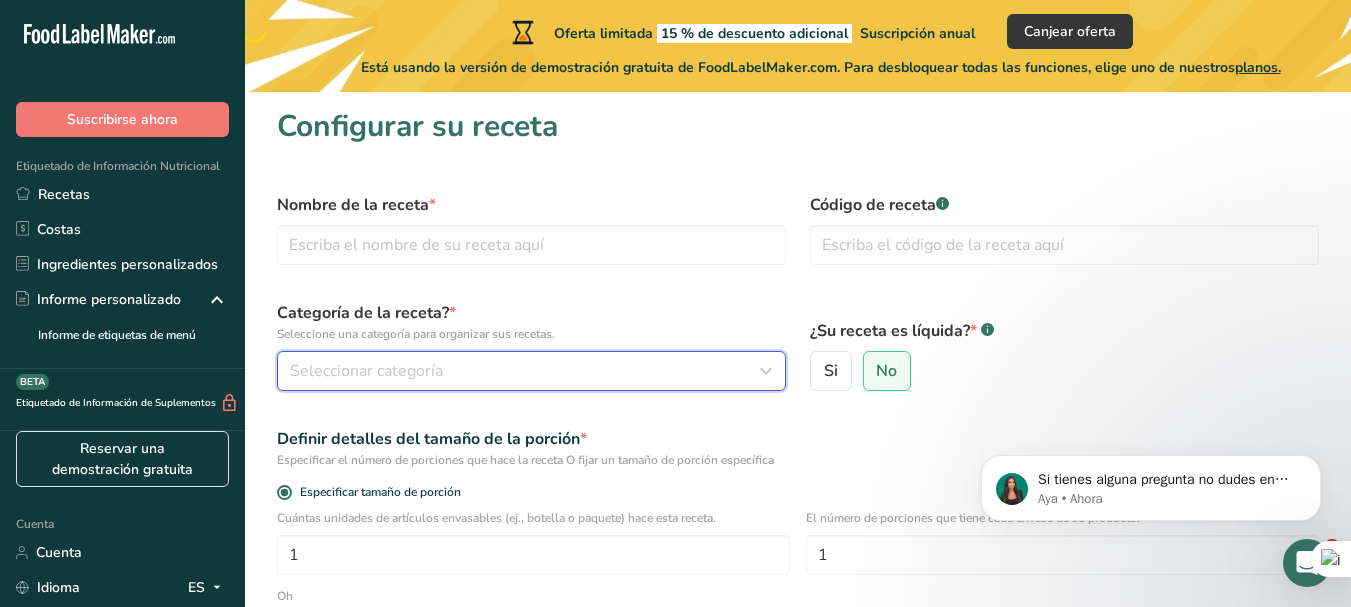 scroll, scrollTop: 0, scrollLeft: 0, axis: both 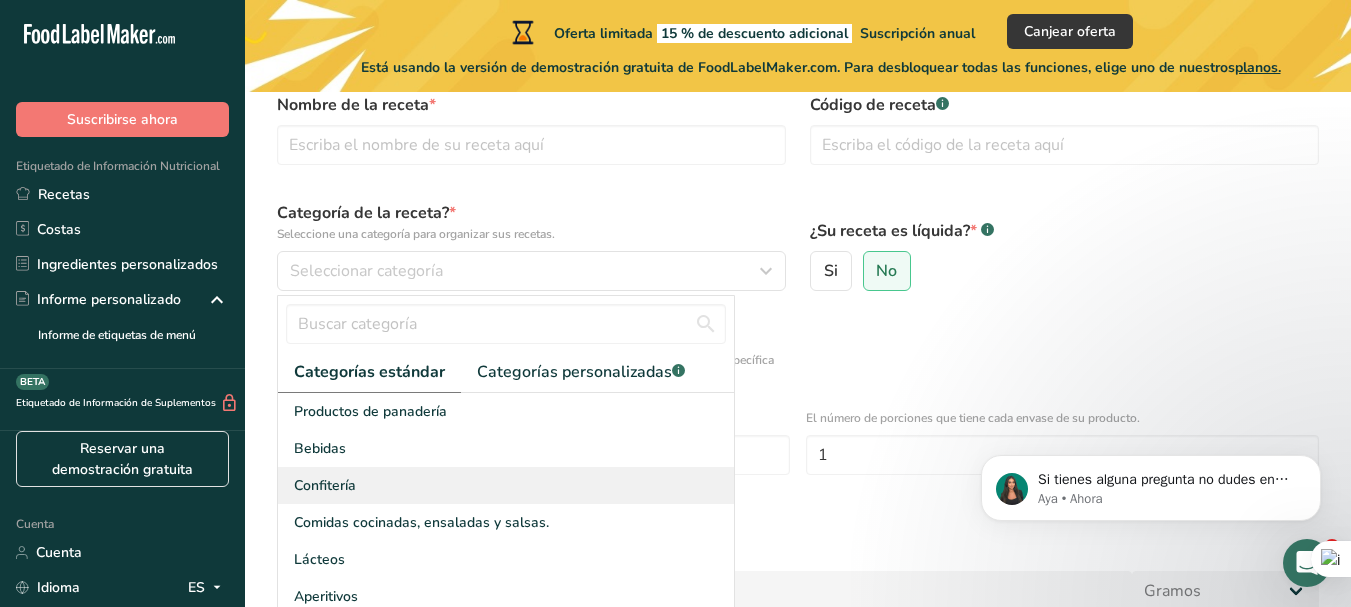 click on "Confitería" at bounding box center (325, 485) 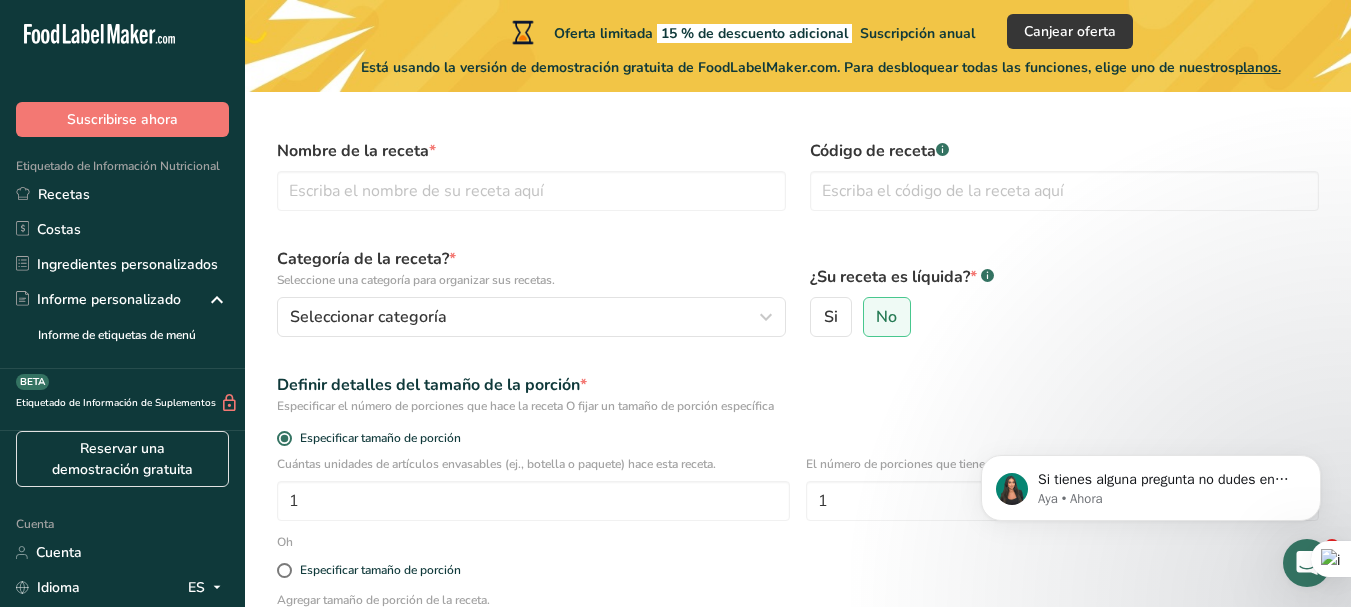scroll, scrollTop: 4, scrollLeft: 0, axis: vertical 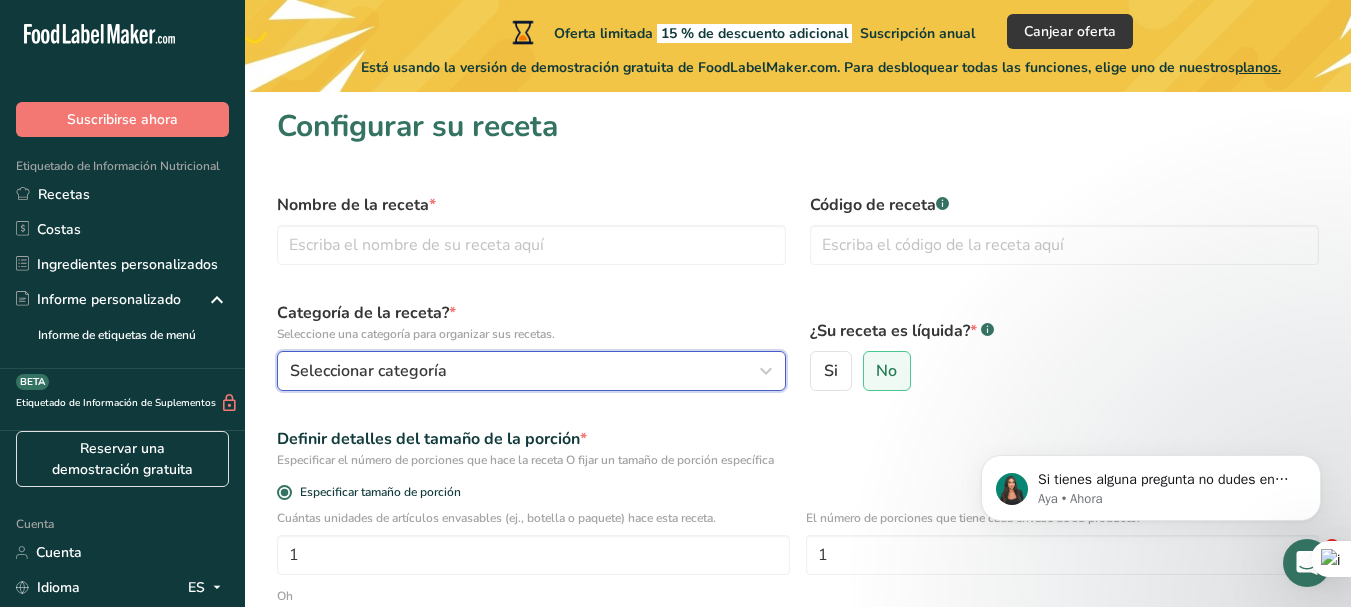 click on "Seleccionar categoría" at bounding box center (525, 371) 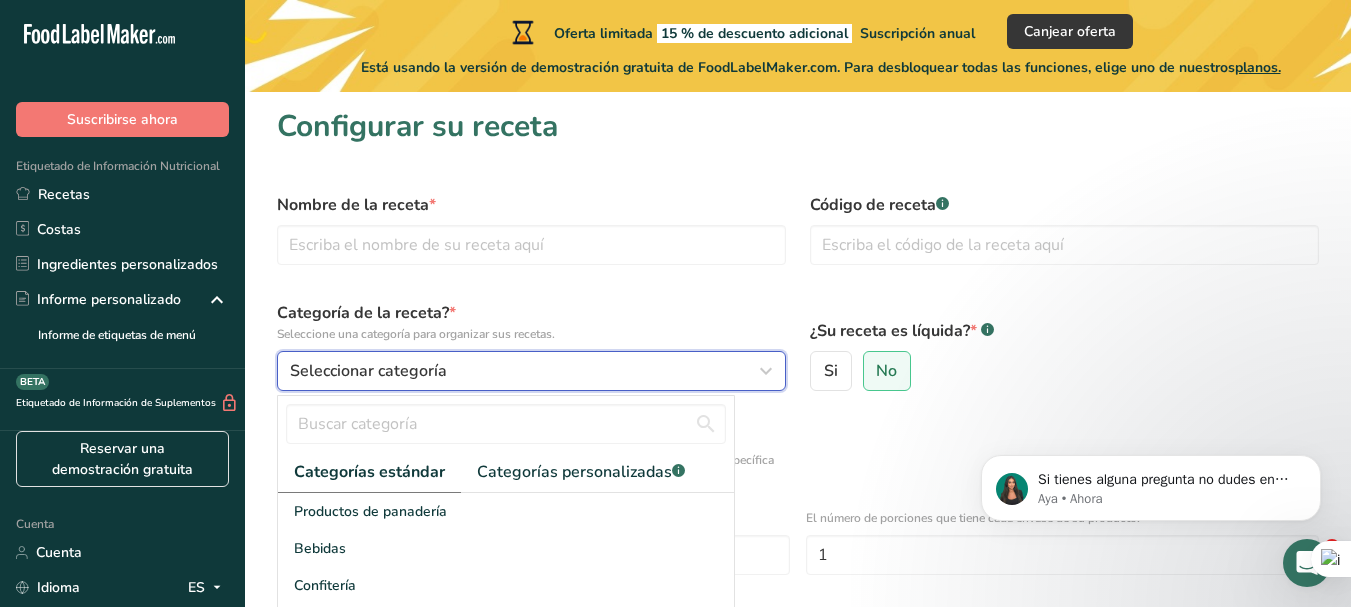 click on "Seleccionar categoría" at bounding box center [525, 371] 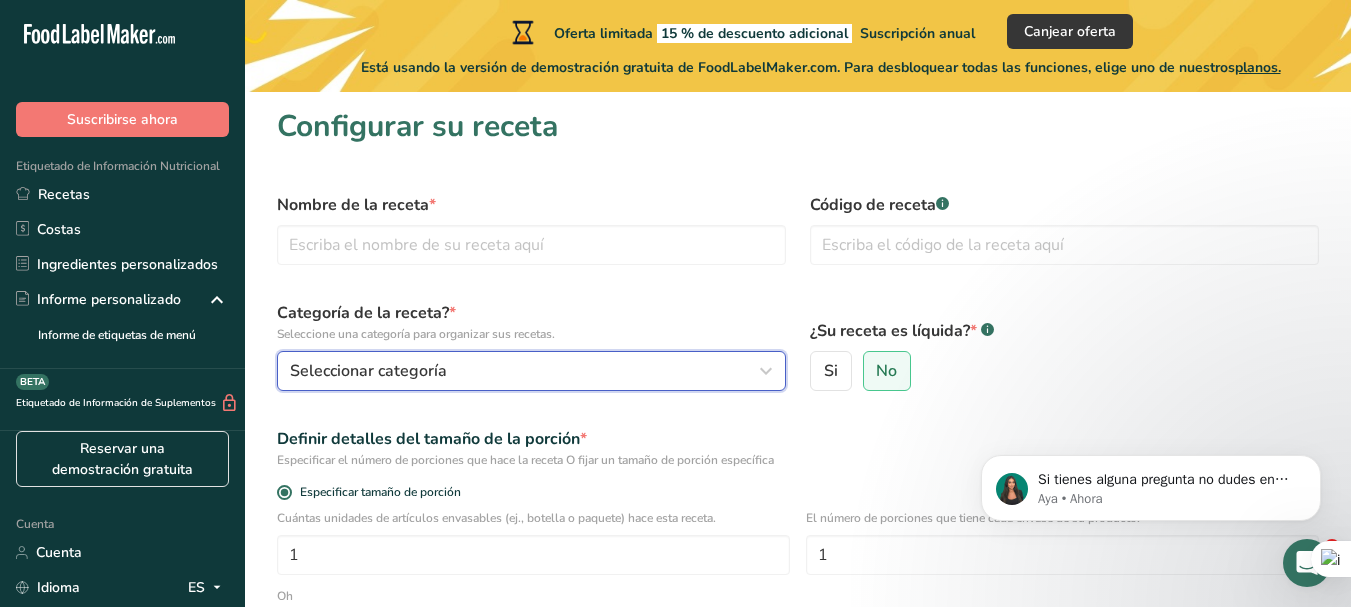 click on "Seleccionar categoría" at bounding box center (525, 371) 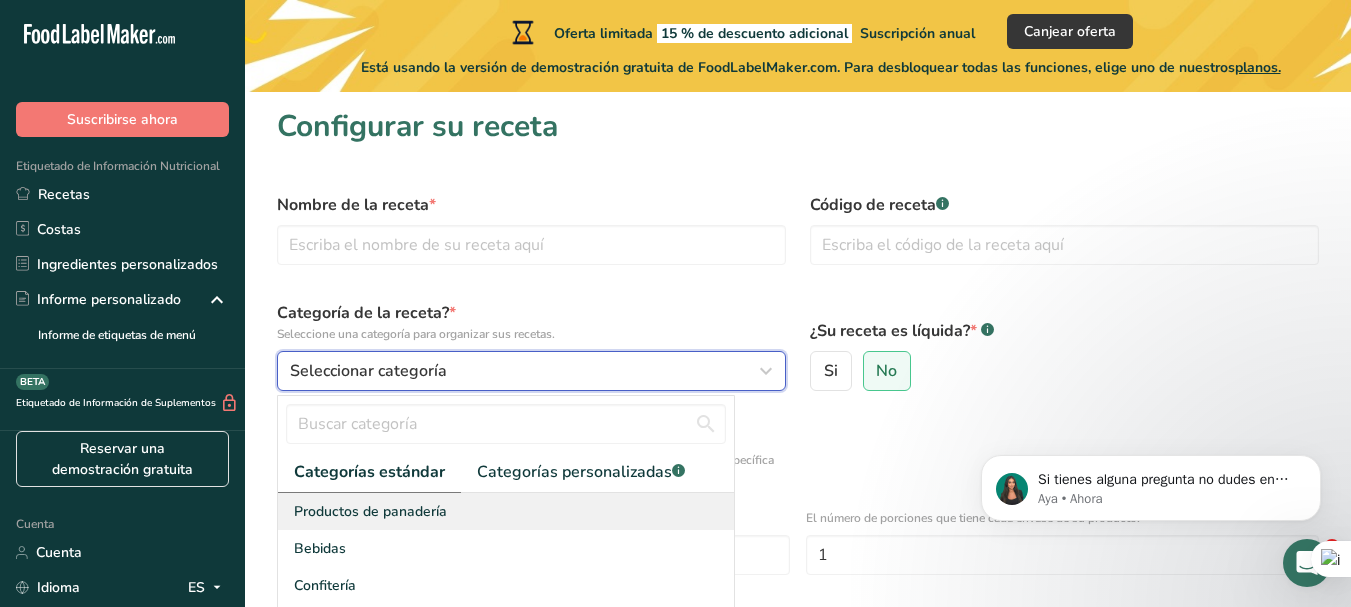 scroll, scrollTop: 104, scrollLeft: 0, axis: vertical 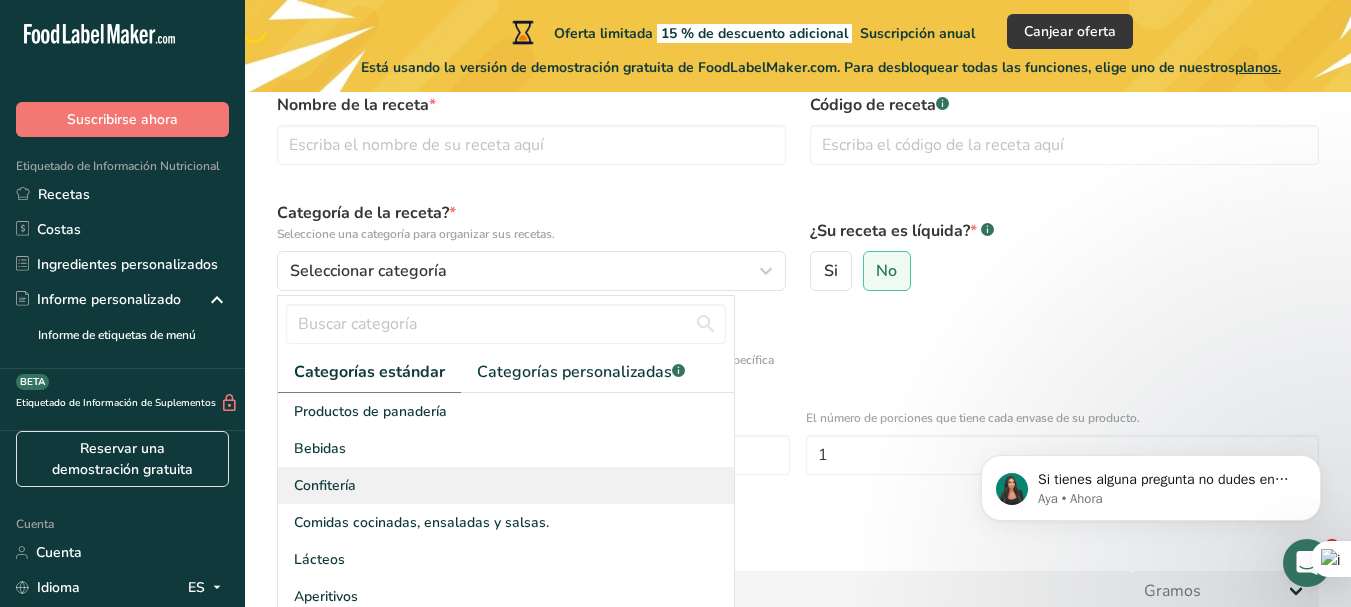 click on "Confitería" at bounding box center [325, 485] 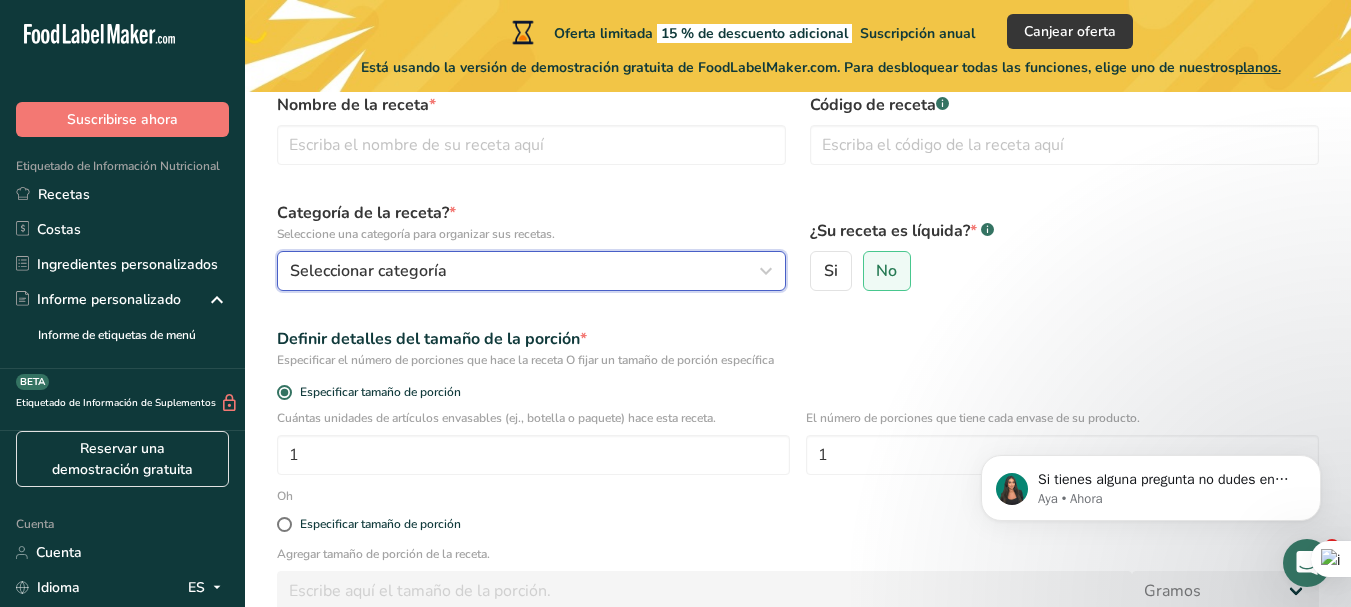 click on "Seleccionar categoría" at bounding box center (368, 271) 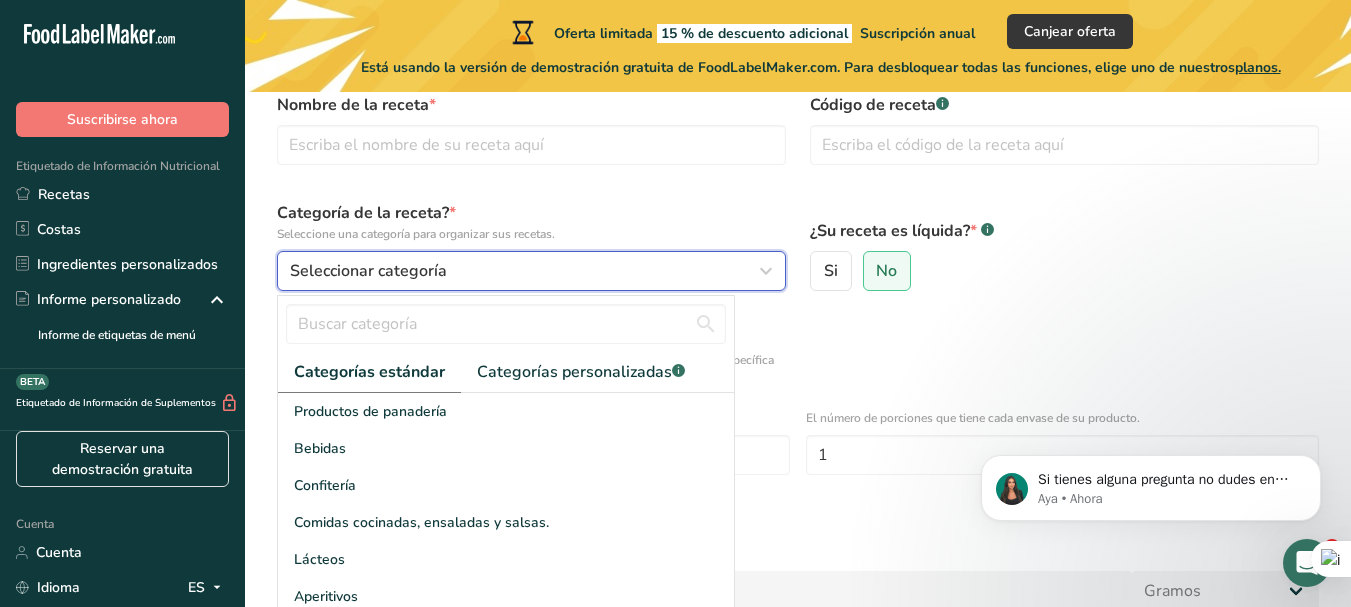 type 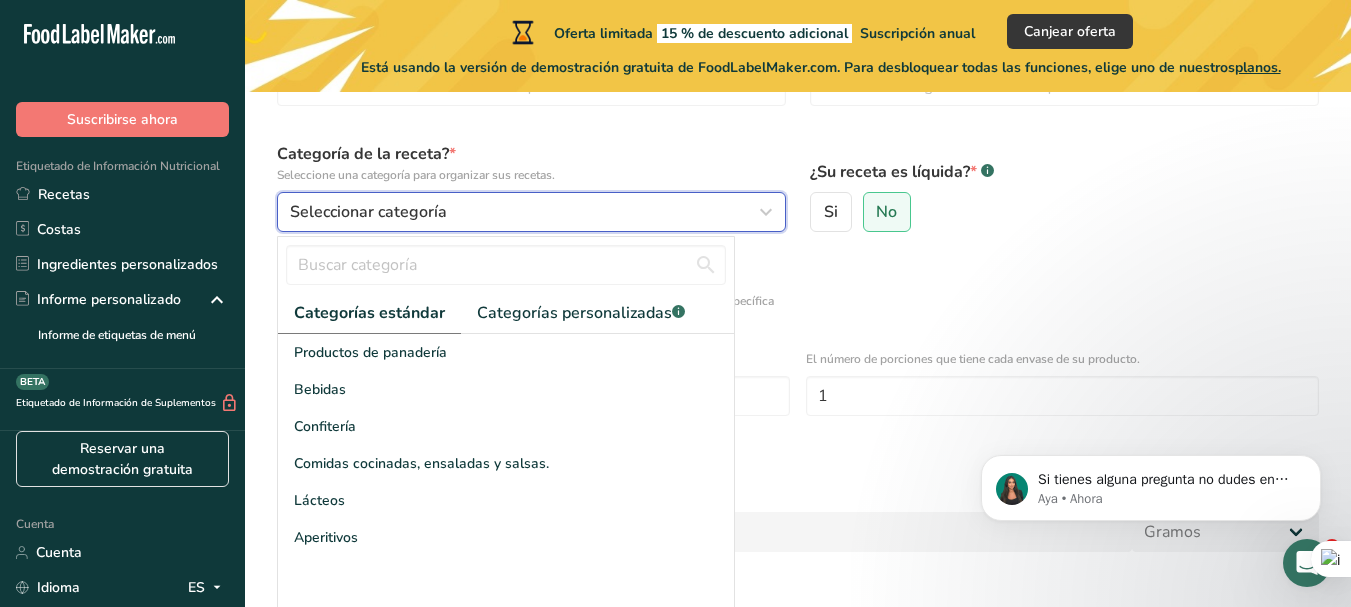scroll, scrollTop: 204, scrollLeft: 0, axis: vertical 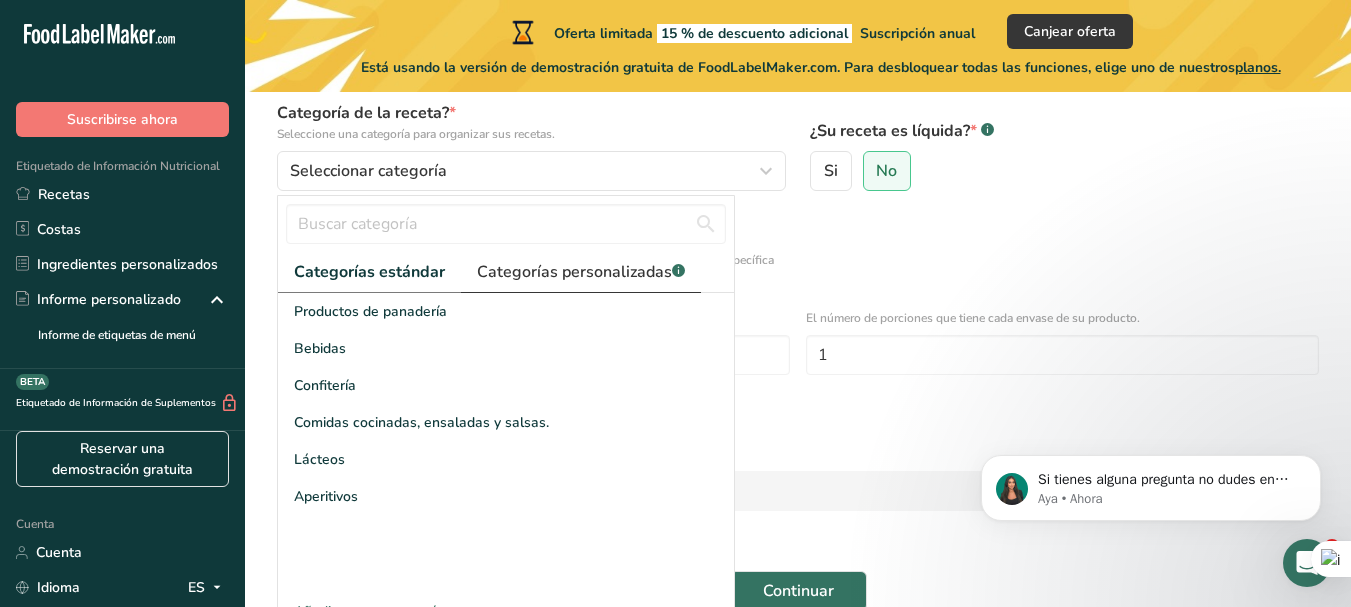click on "Categorías personalizadas" at bounding box center (574, 272) 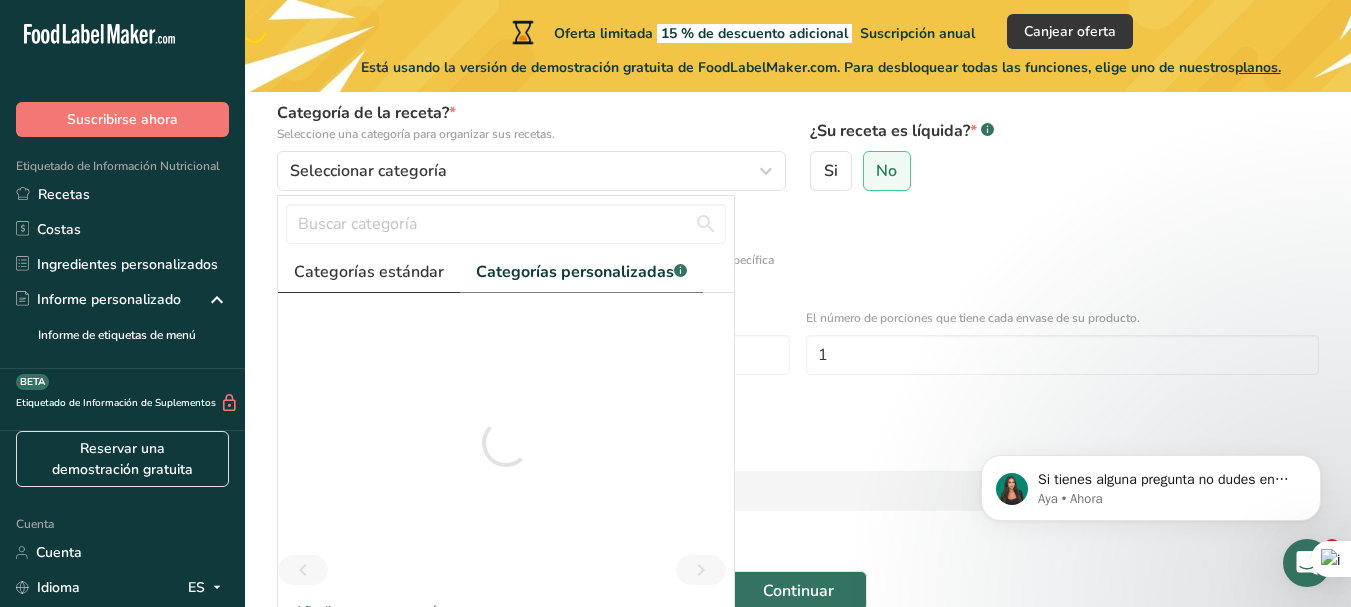 click on "Categorías estándar" at bounding box center (369, 272) 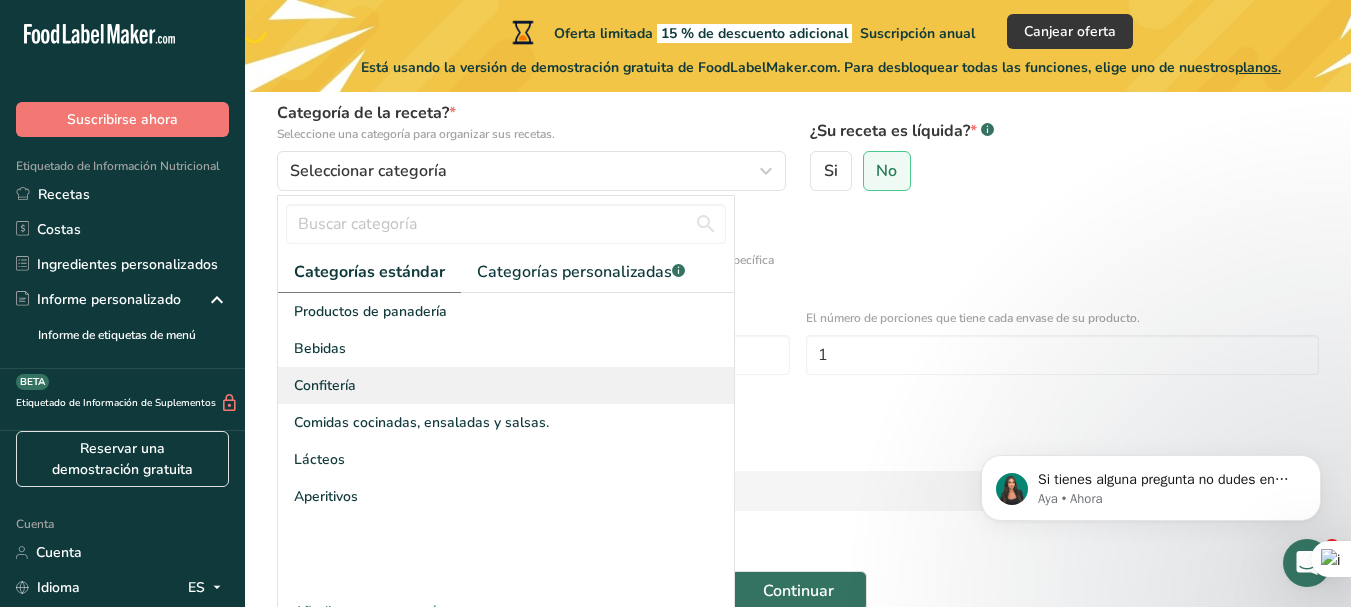 click on "Confitería" at bounding box center (325, 385) 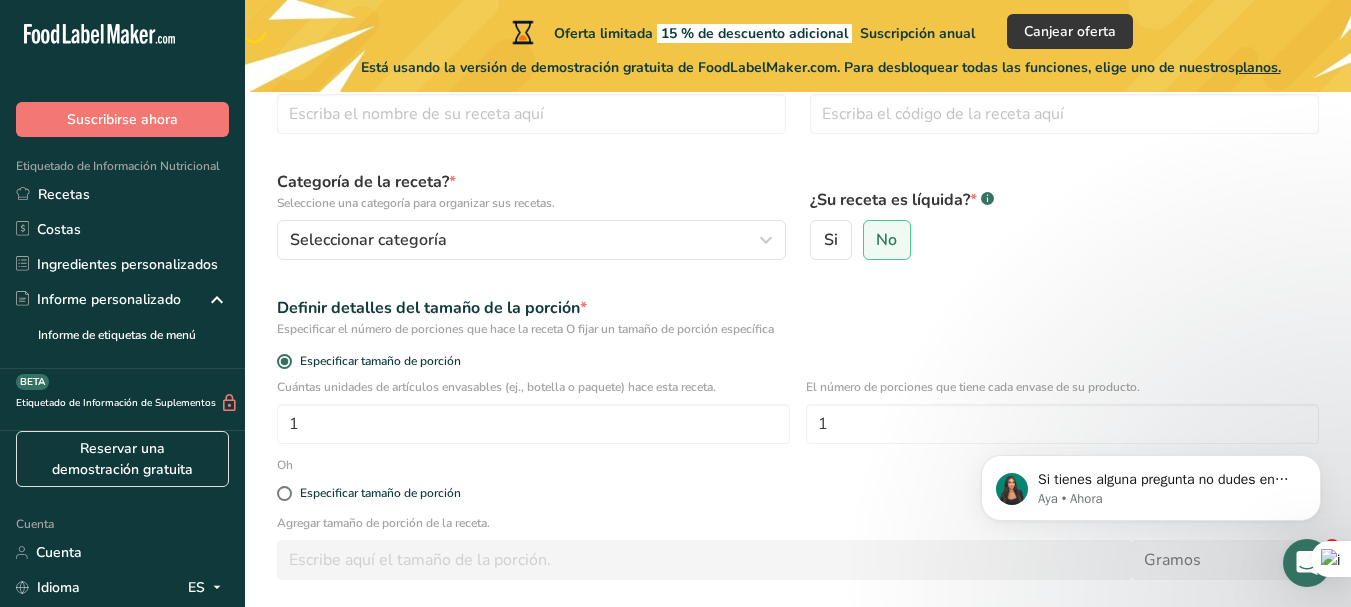scroll, scrollTop: 4, scrollLeft: 0, axis: vertical 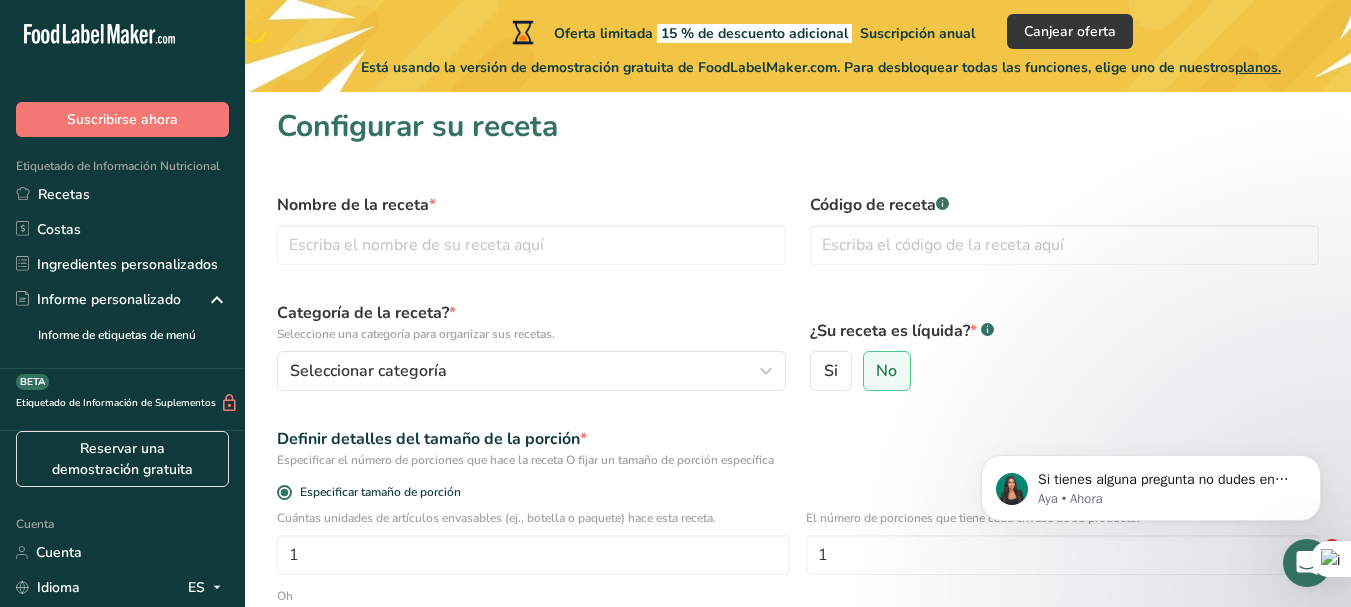 click on "Nombre de la receta" at bounding box center (353, 205) 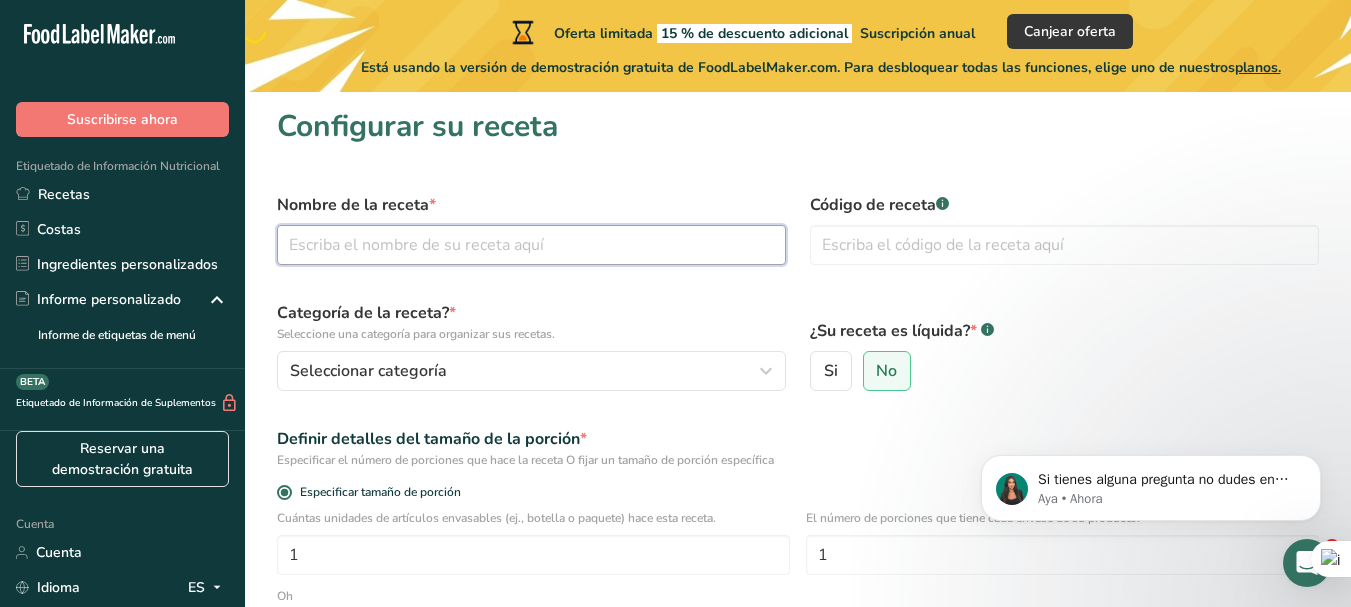 click at bounding box center (531, 245) 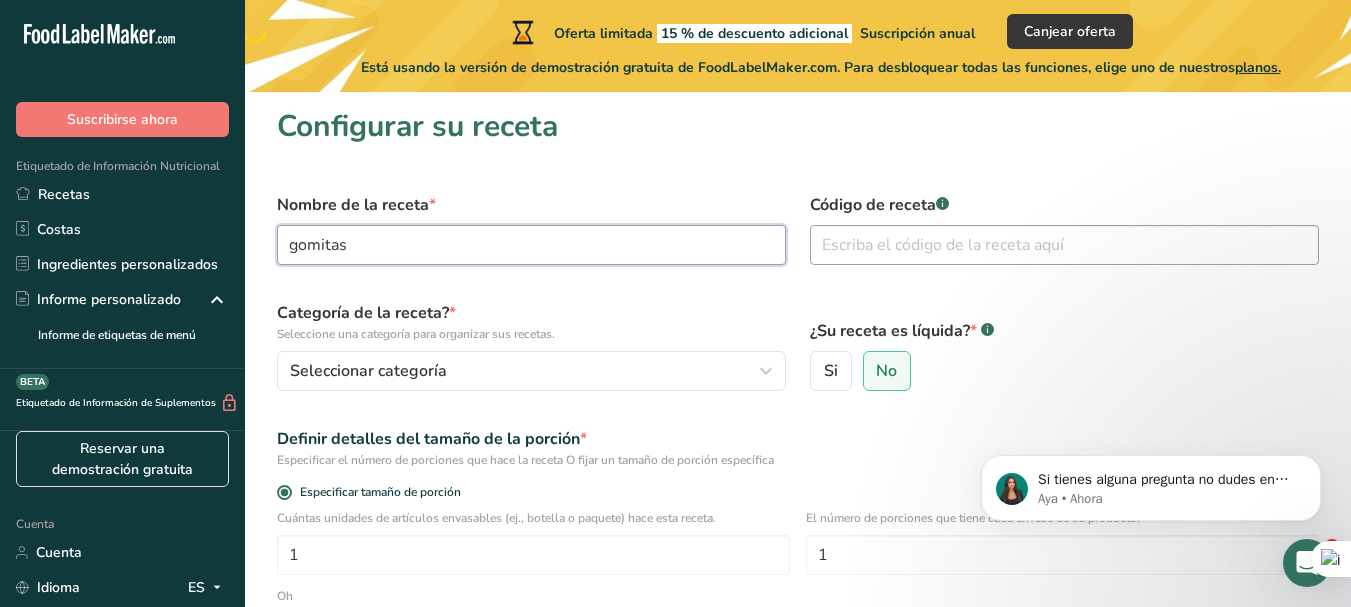 type on "gomitas" 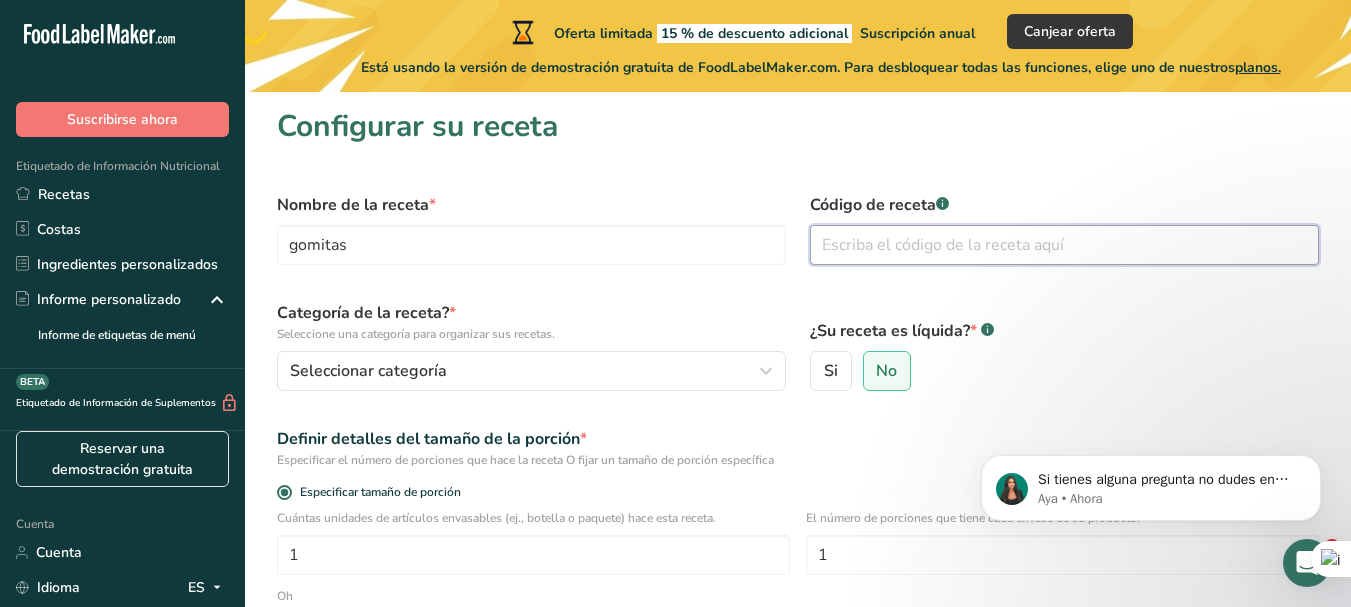 click at bounding box center [1064, 245] 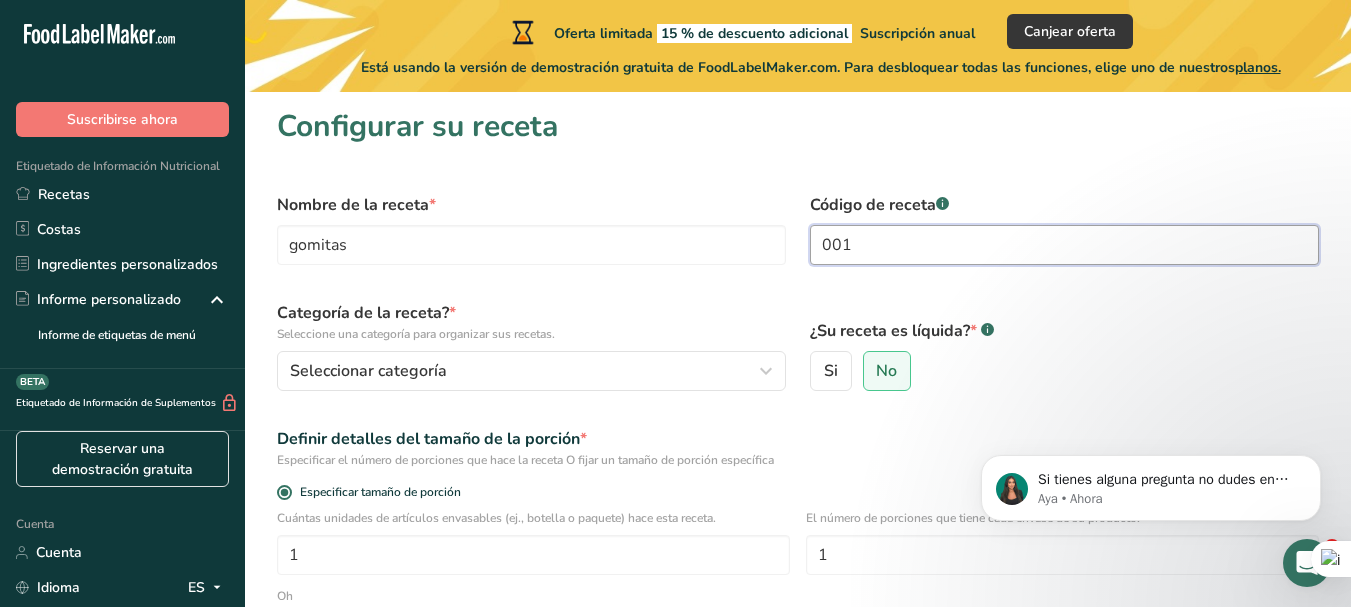 type on "001" 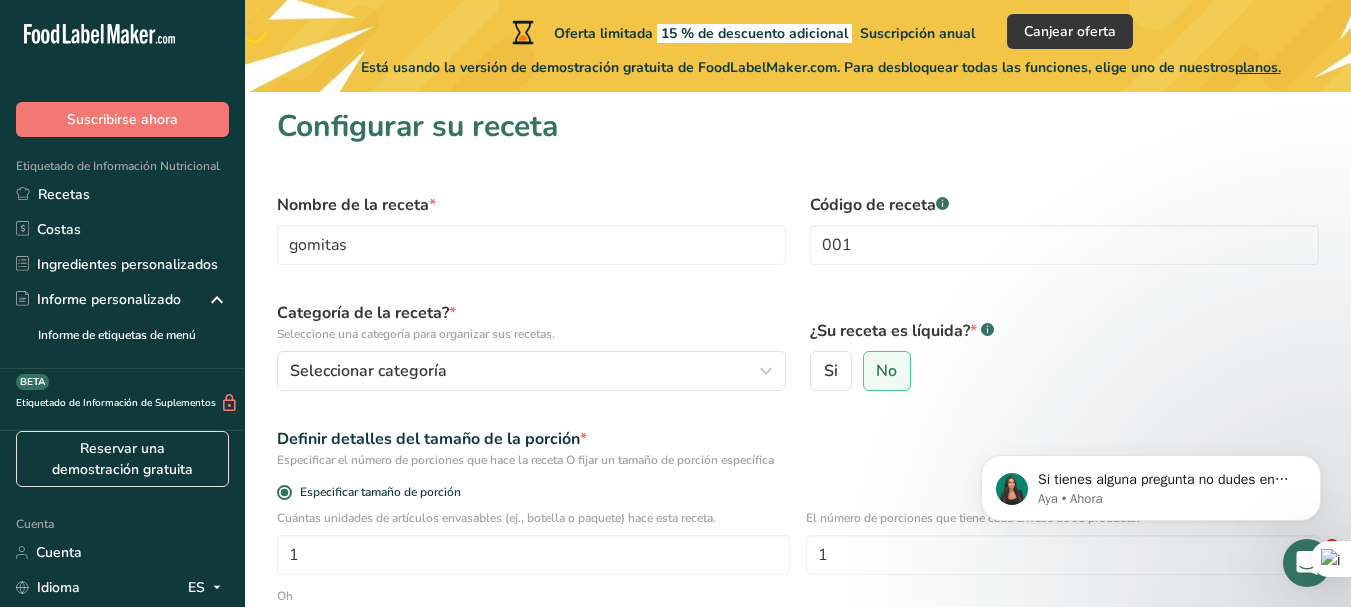 click on "Categoría de la receta?" at bounding box center [363, 313] 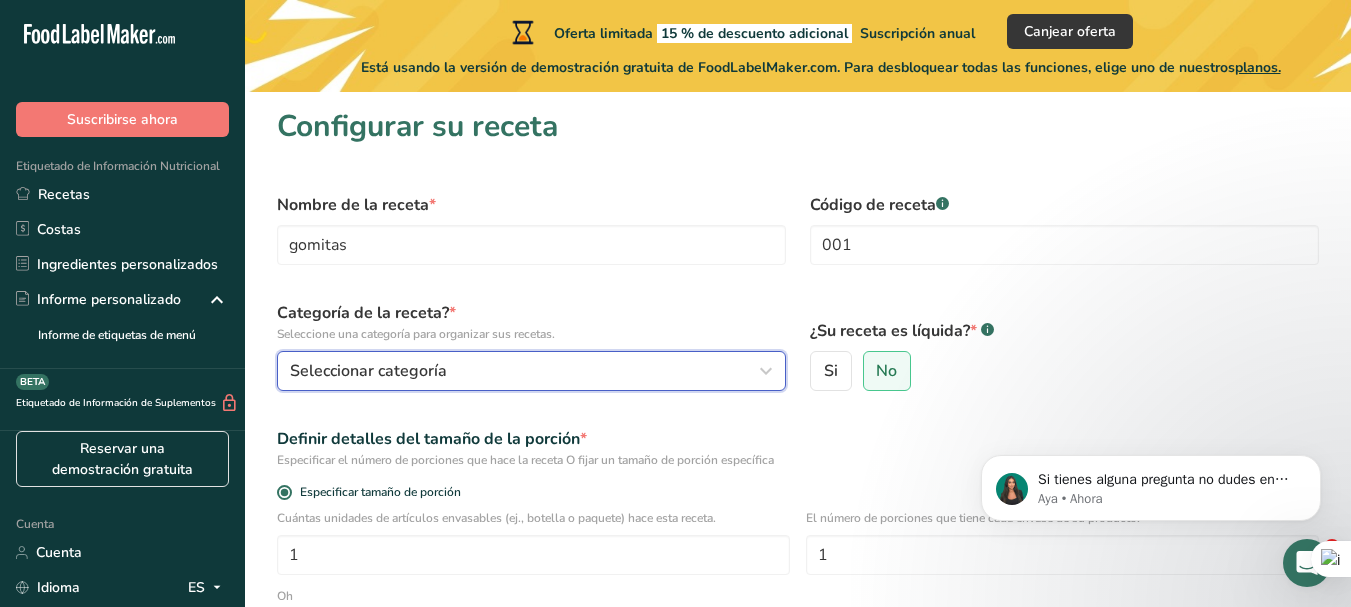 click on "Seleccionar categoría" at bounding box center (368, 371) 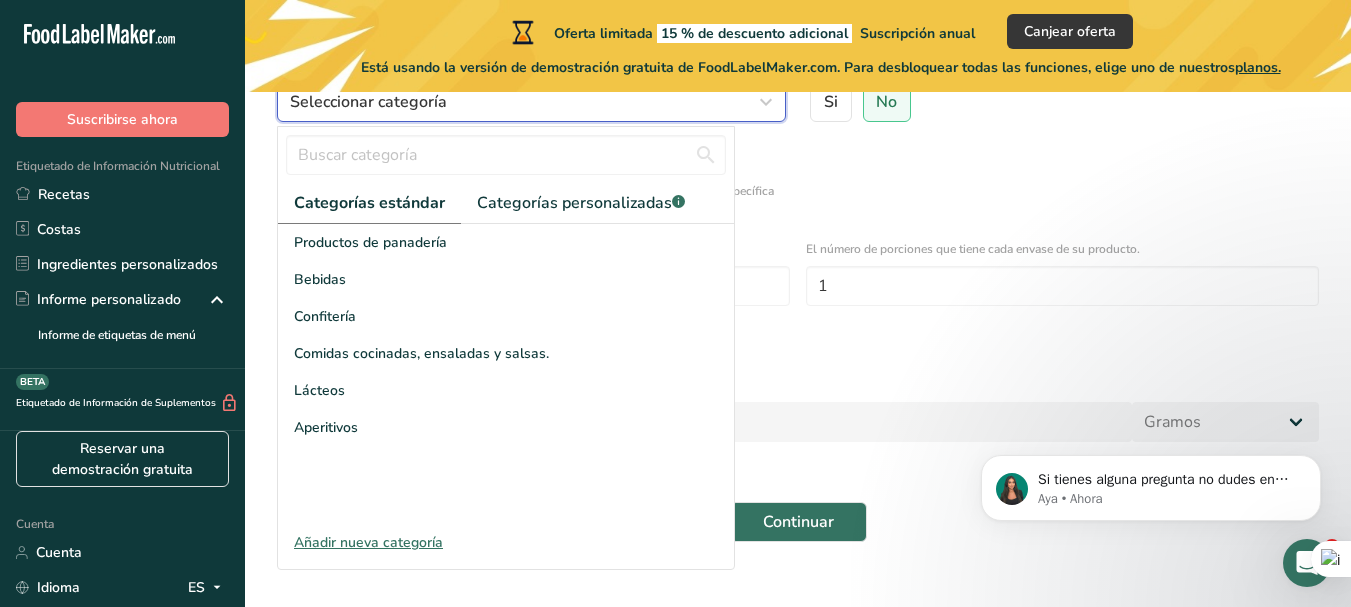 scroll, scrollTop: 304, scrollLeft: 0, axis: vertical 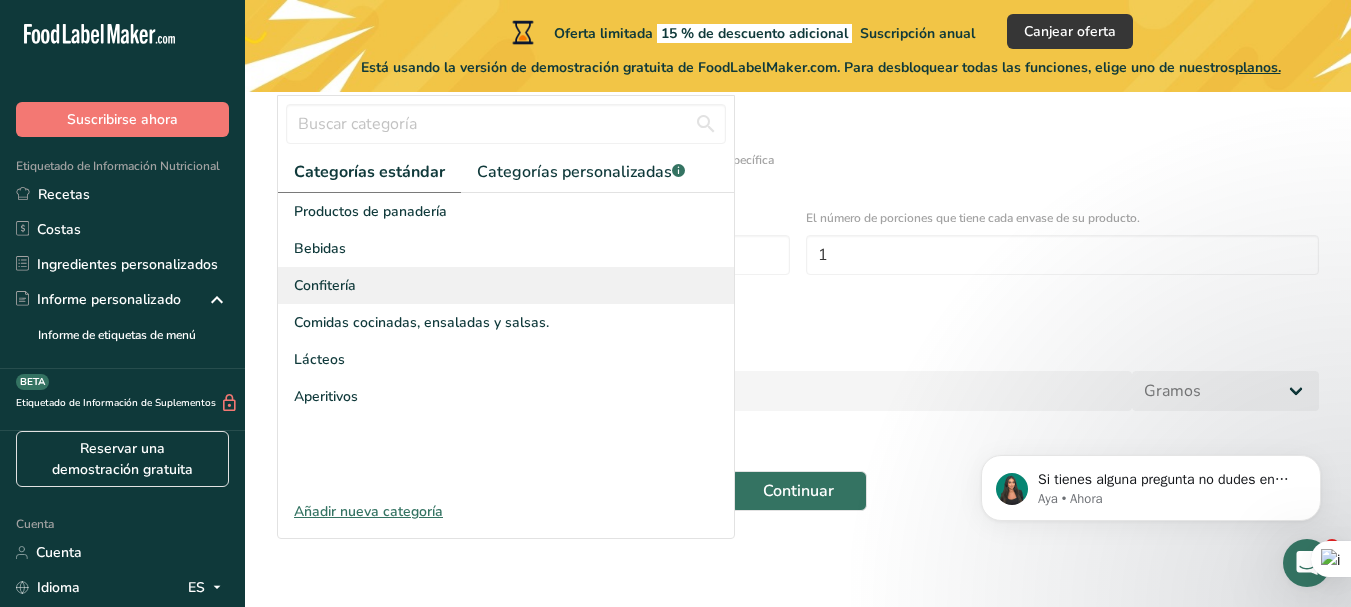 click on "Confitería" at bounding box center [325, 285] 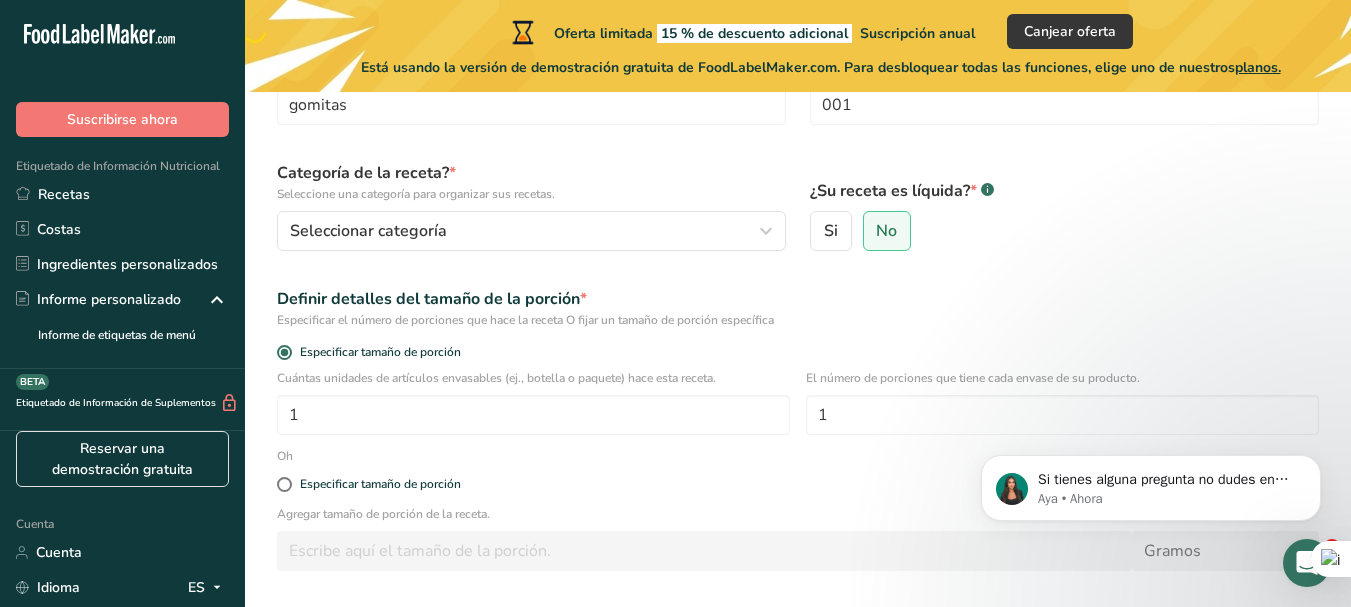 scroll, scrollTop: 104, scrollLeft: 0, axis: vertical 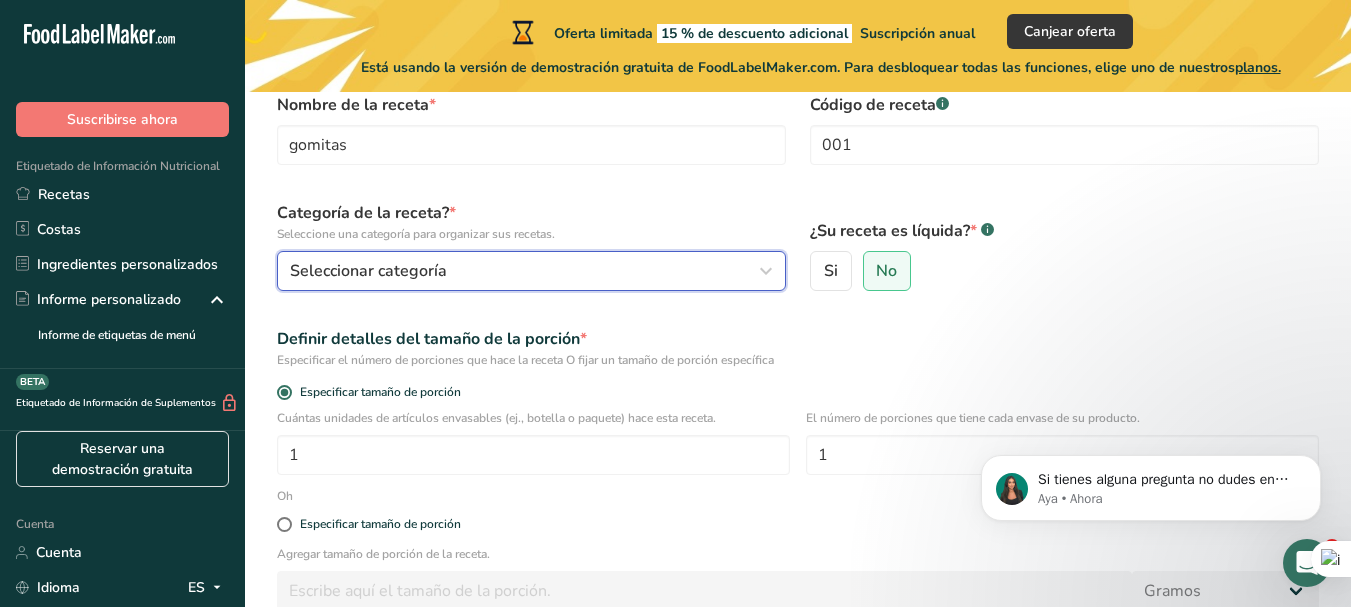 click on "Seleccionar categoría" at bounding box center (531, 271) 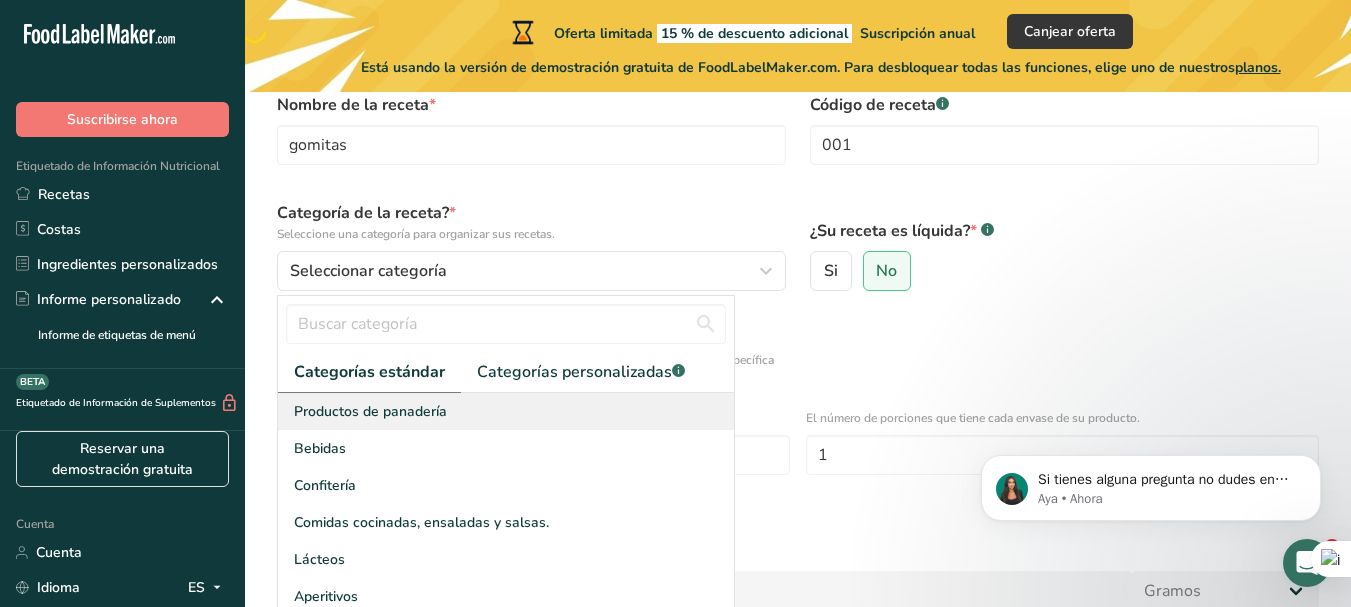 click on "Productos de panadería" at bounding box center (370, 411) 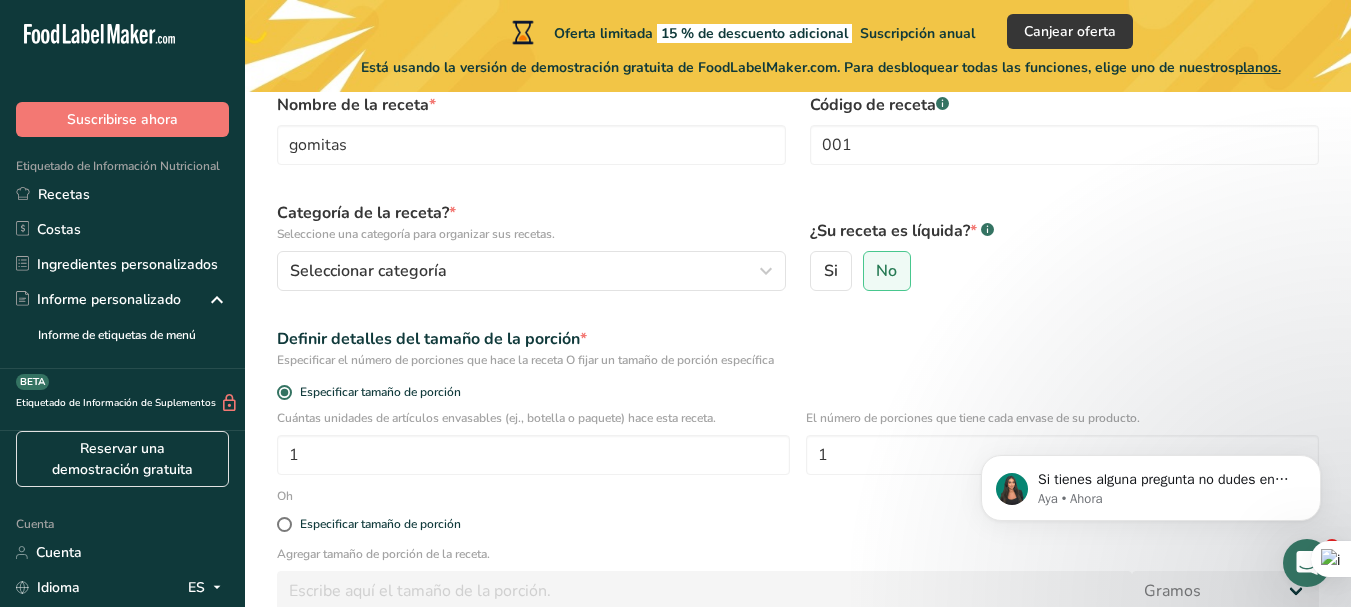 click on "Seleccione una categoría para organizar sus recetas." at bounding box center (416, 234) 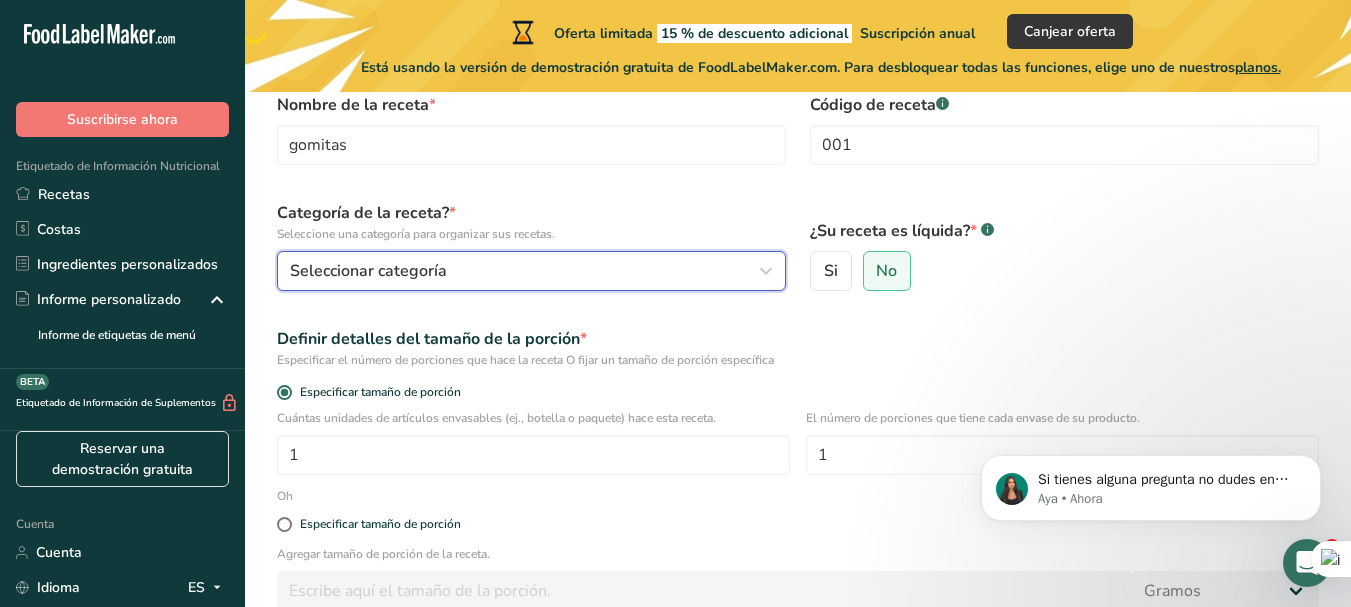 click on "Seleccionar categoría" at bounding box center [368, 271] 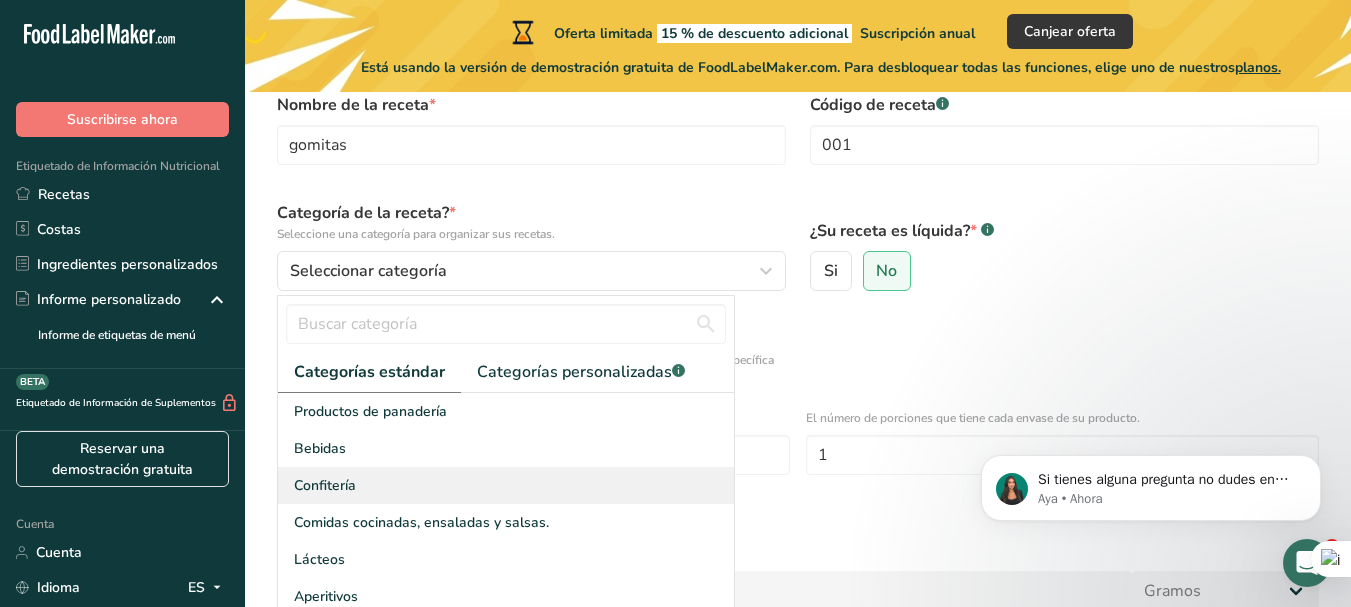 click on "Confitería" at bounding box center (325, 485) 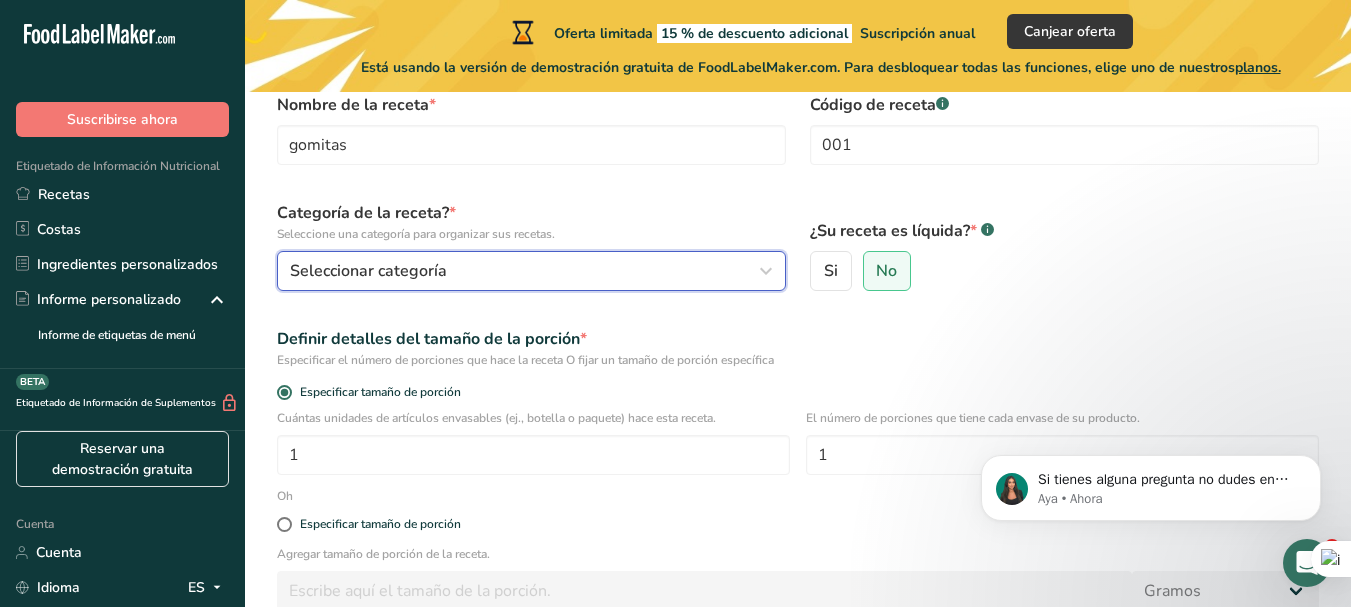 click on "Seleccionar categoría" at bounding box center (368, 271) 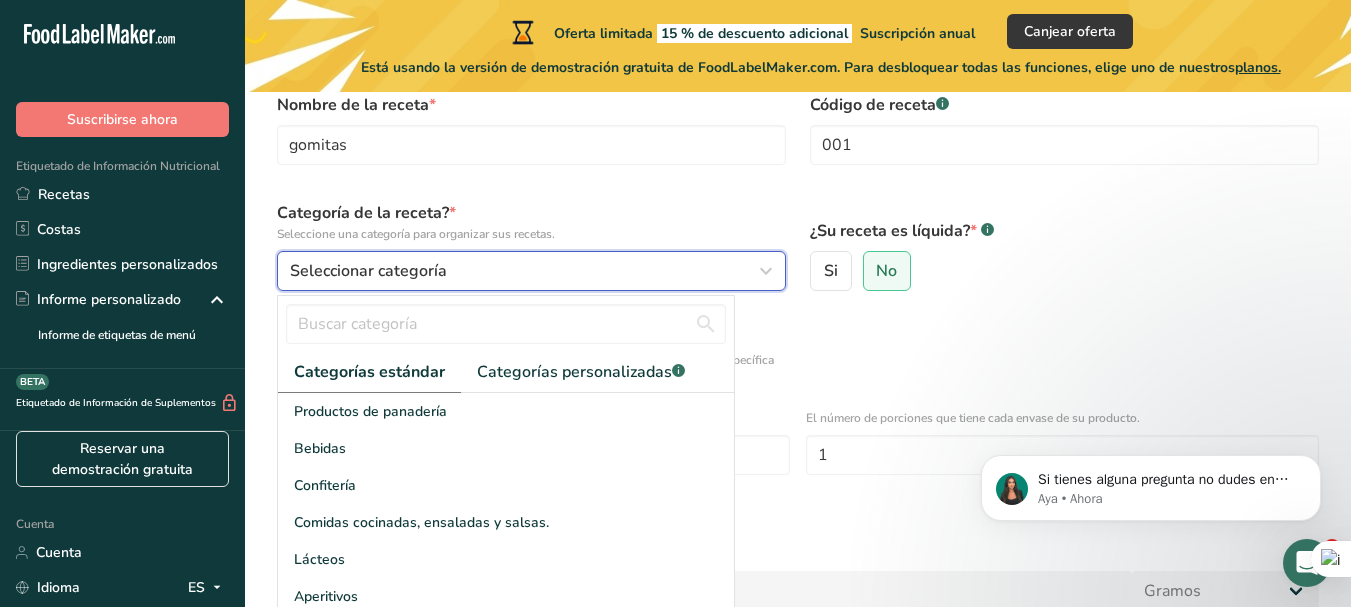 click at bounding box center (766, 271) 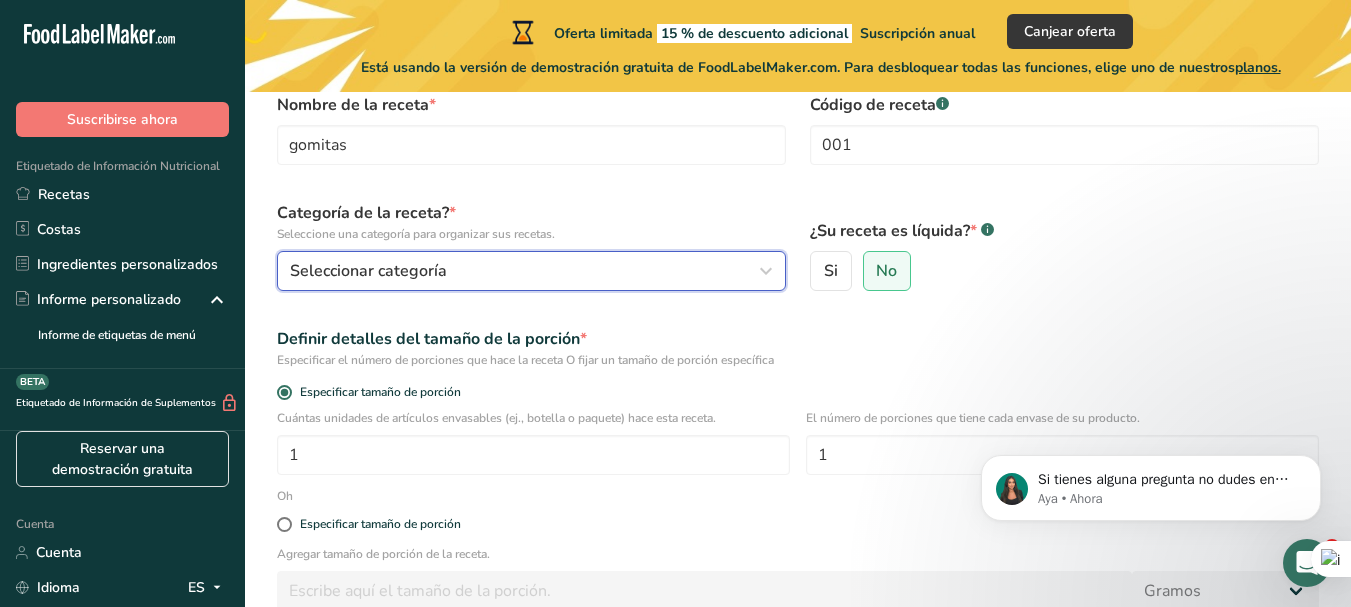 click at bounding box center [766, 271] 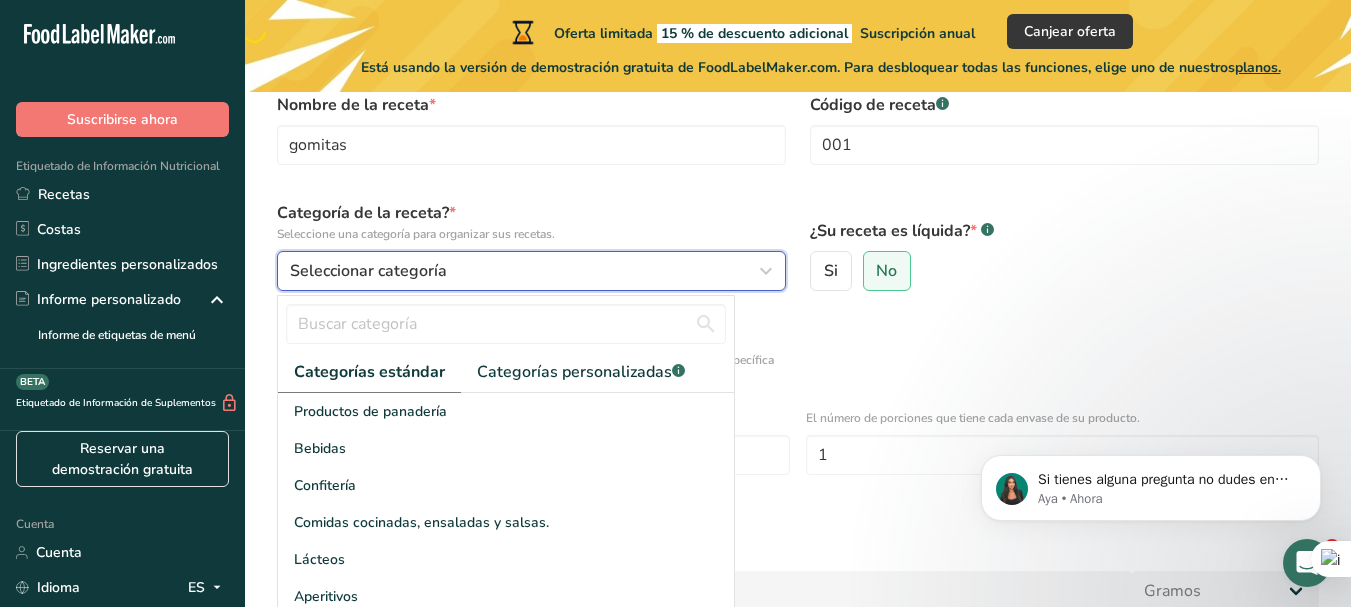 click at bounding box center [766, 271] 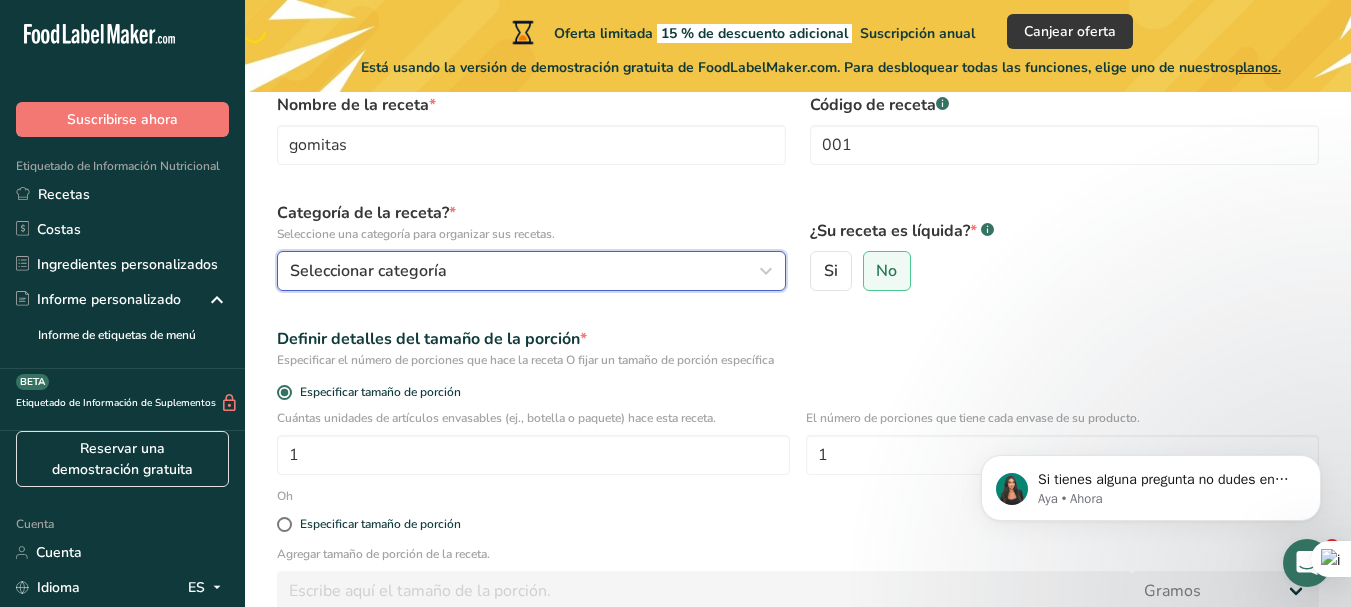 click at bounding box center [766, 271] 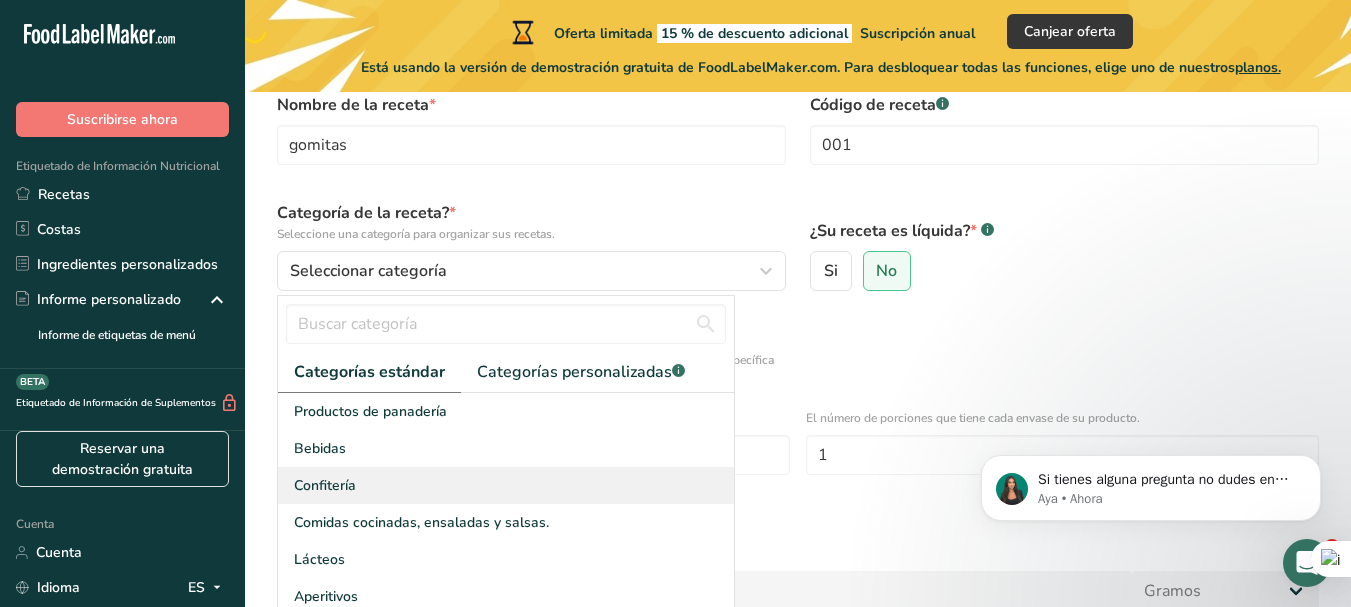 click on "Confitería" at bounding box center [325, 485] 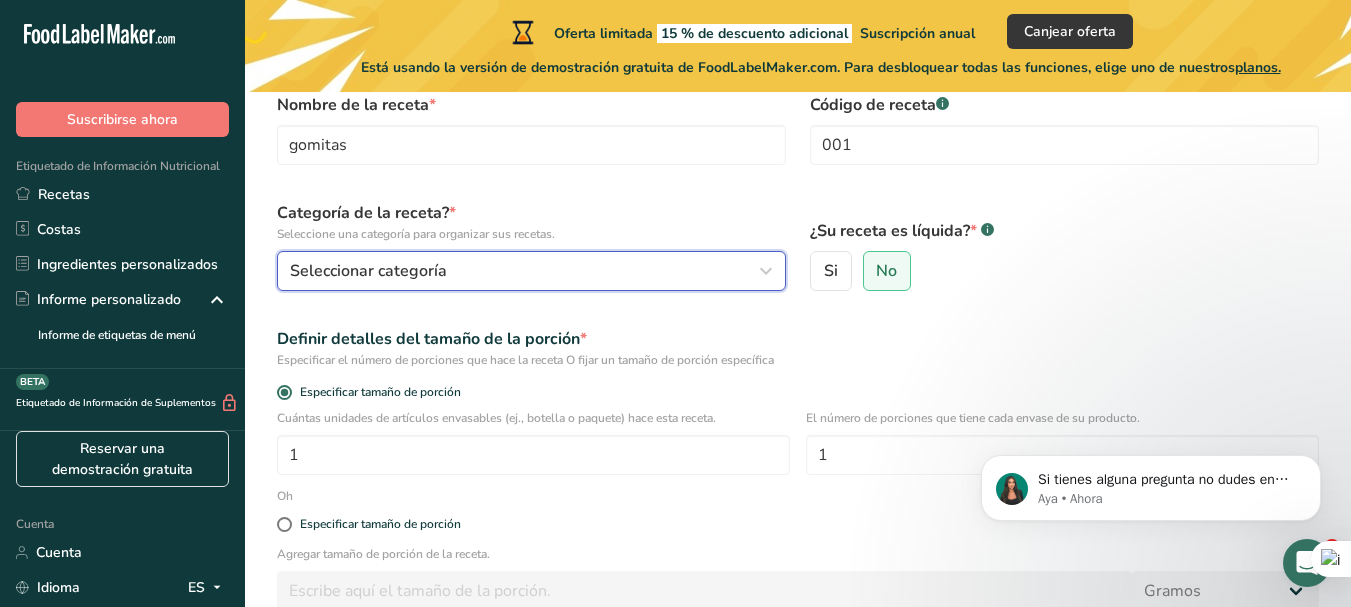 click on "Seleccionar categoría" at bounding box center [525, 271] 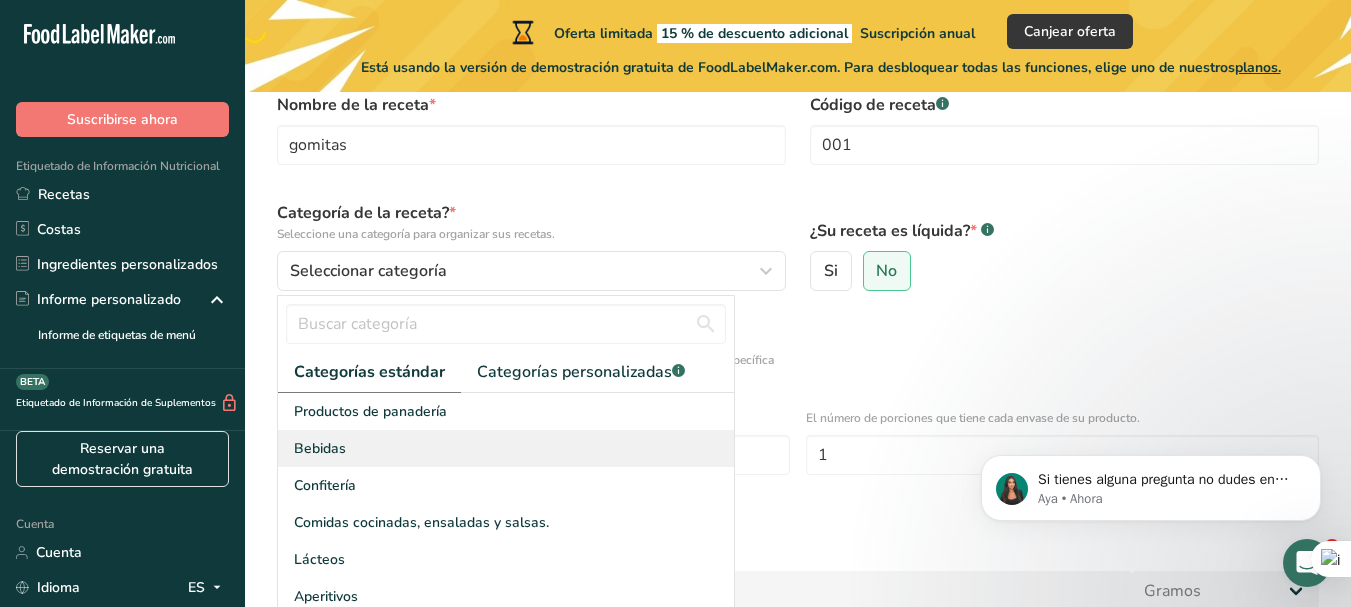 click on "Bebidas" at bounding box center (320, 448) 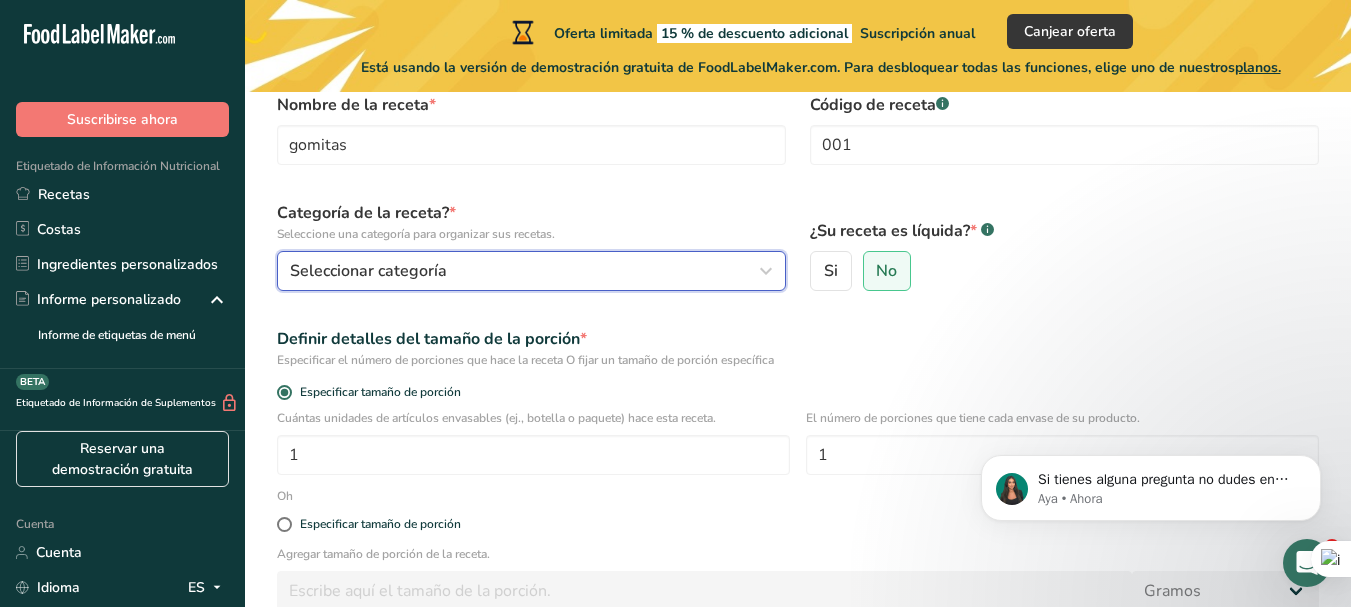 click on "Seleccionar categoría" at bounding box center [368, 271] 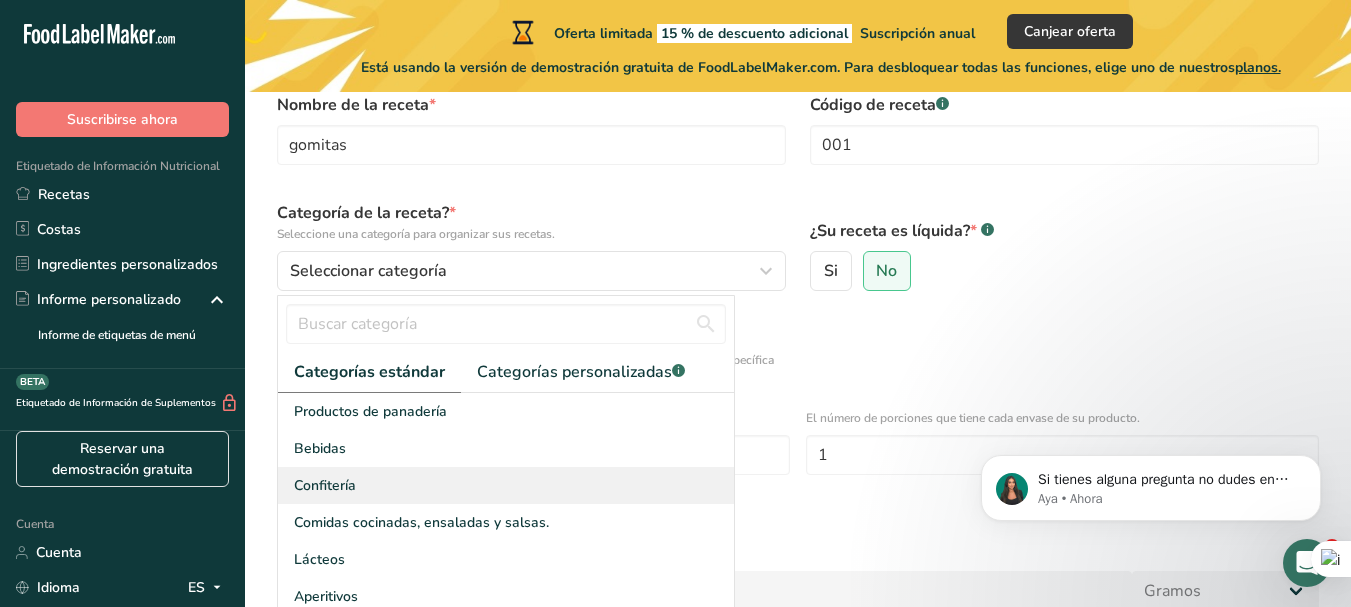 click on "Confitería" at bounding box center [325, 485] 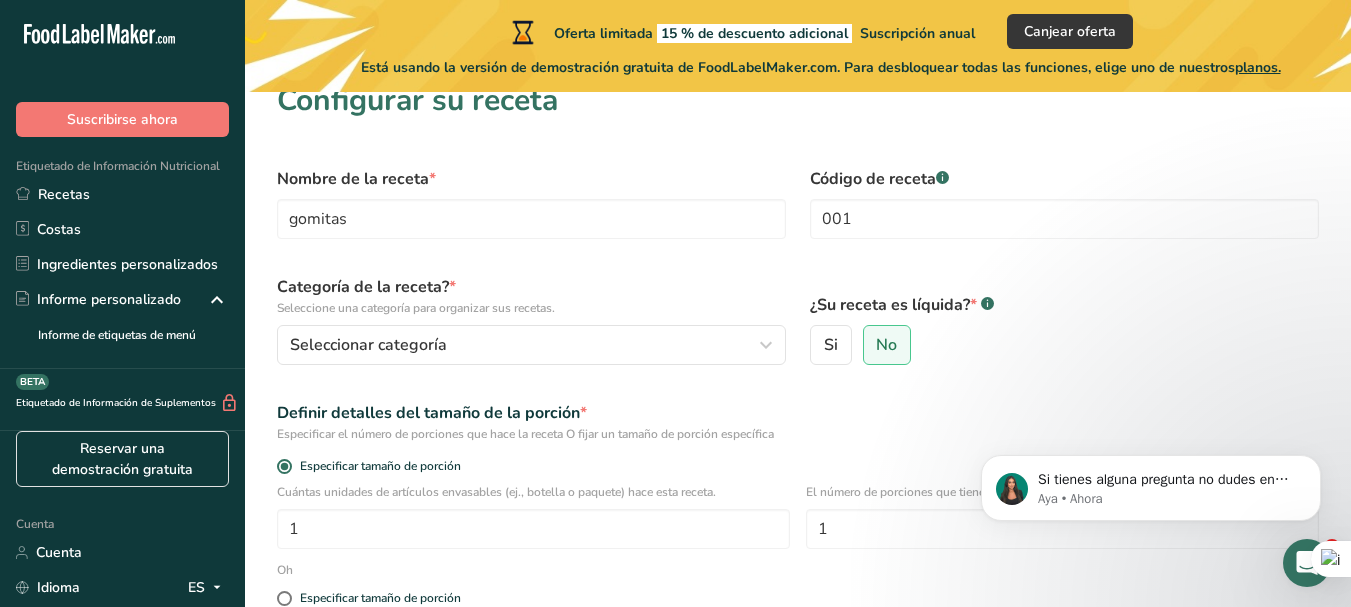 scroll, scrollTop: 4, scrollLeft: 0, axis: vertical 